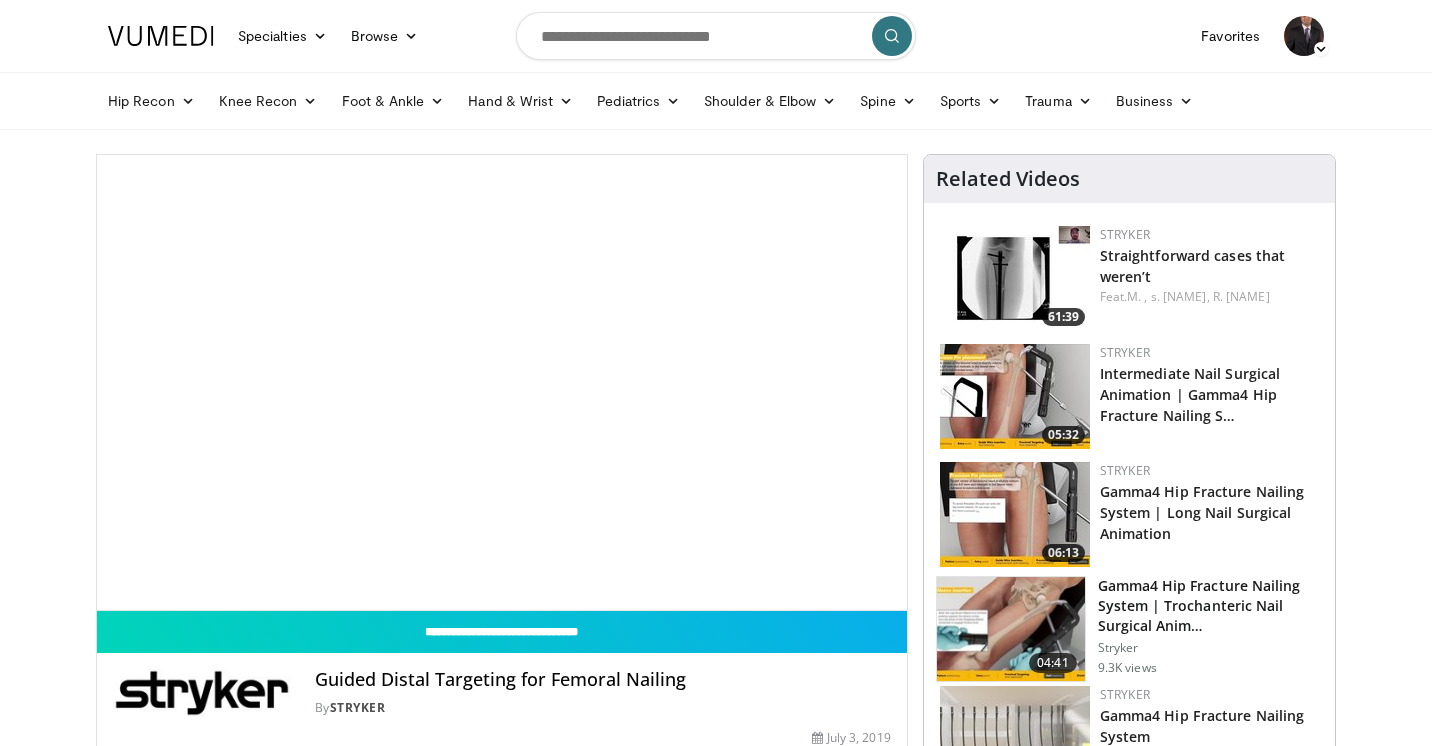 scroll, scrollTop: 0, scrollLeft: 0, axis: both 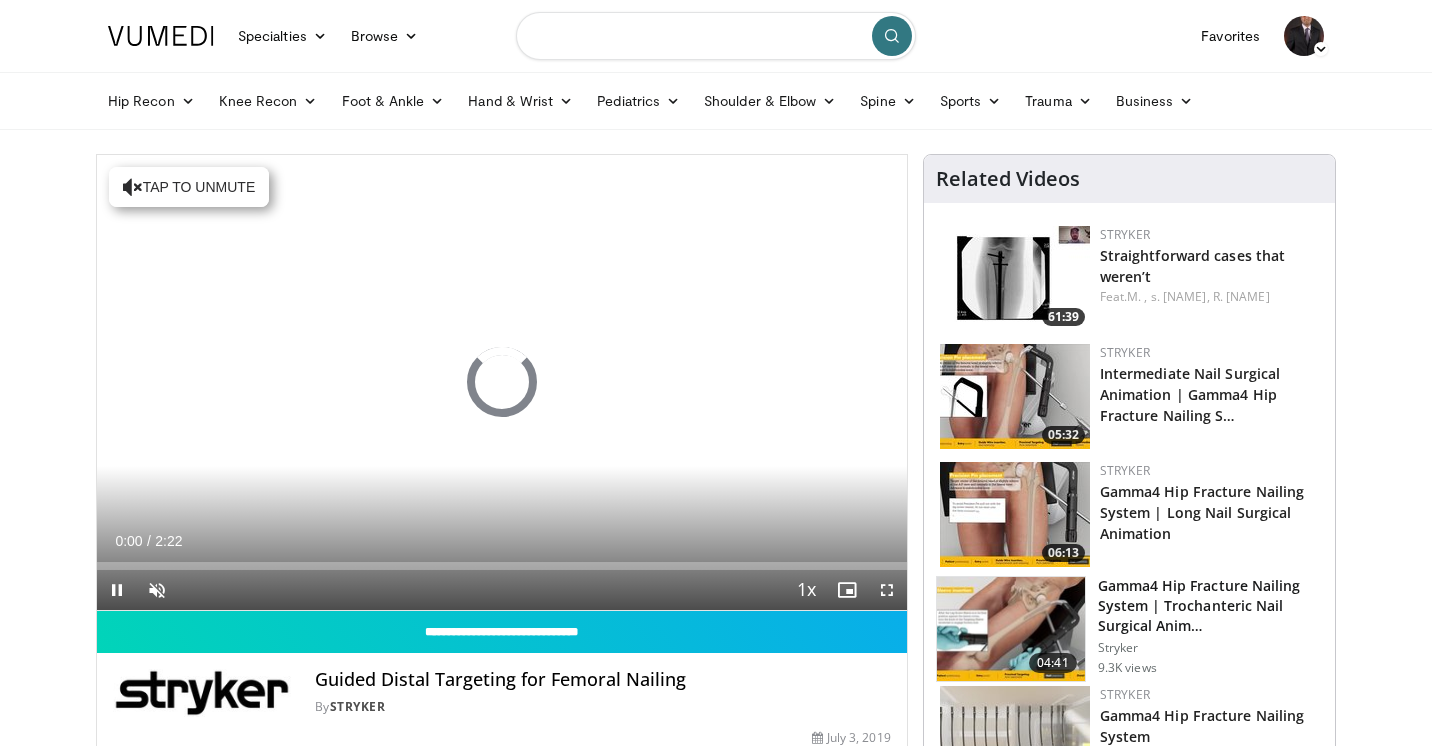 click at bounding box center [716, 36] 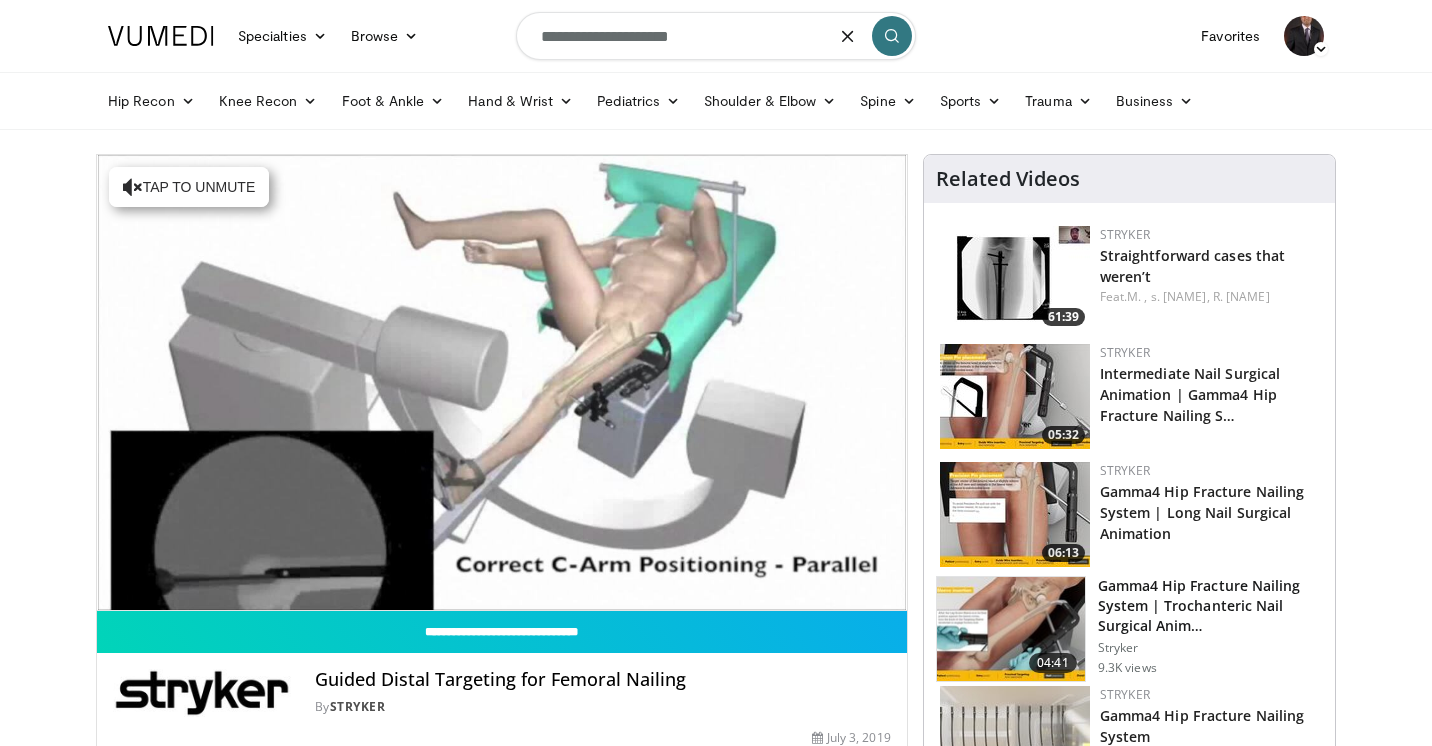 type on "**********" 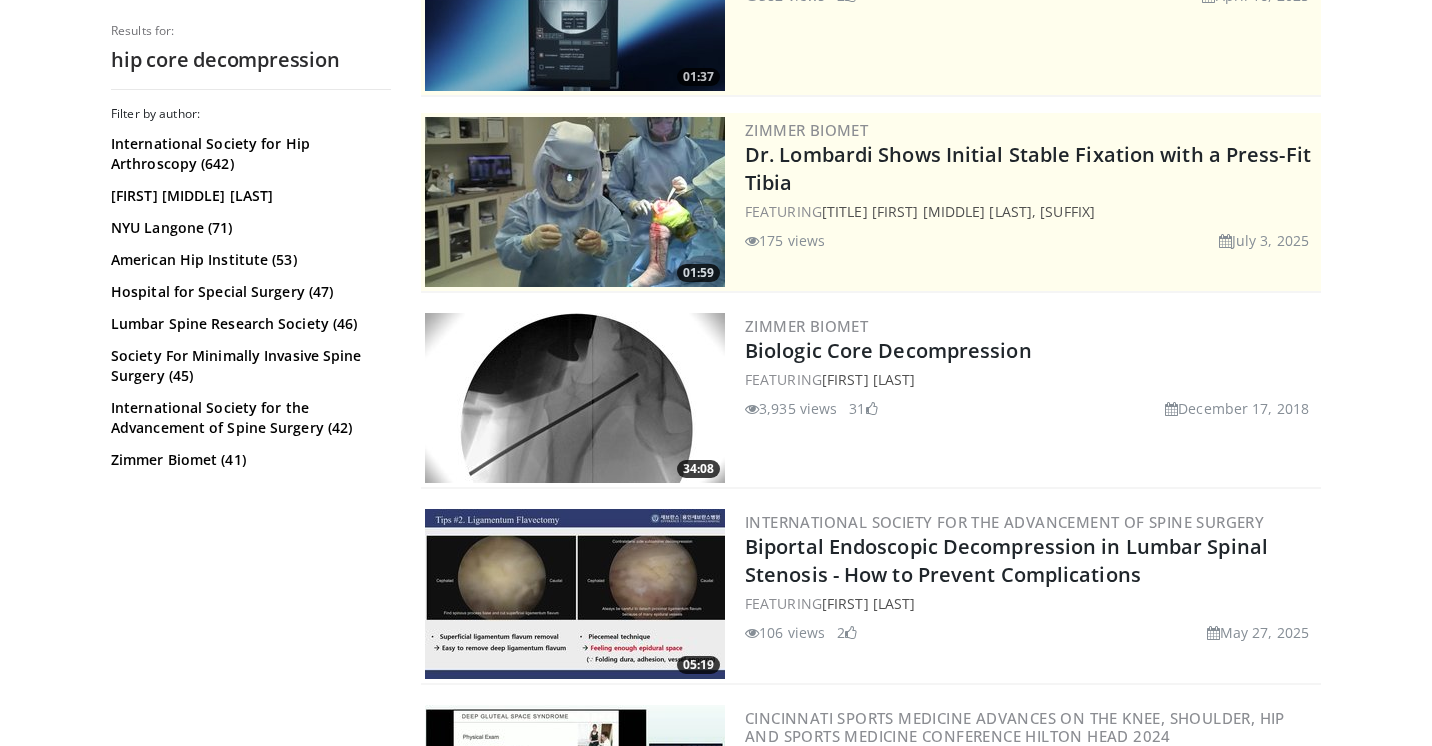 scroll, scrollTop: 300, scrollLeft: 0, axis: vertical 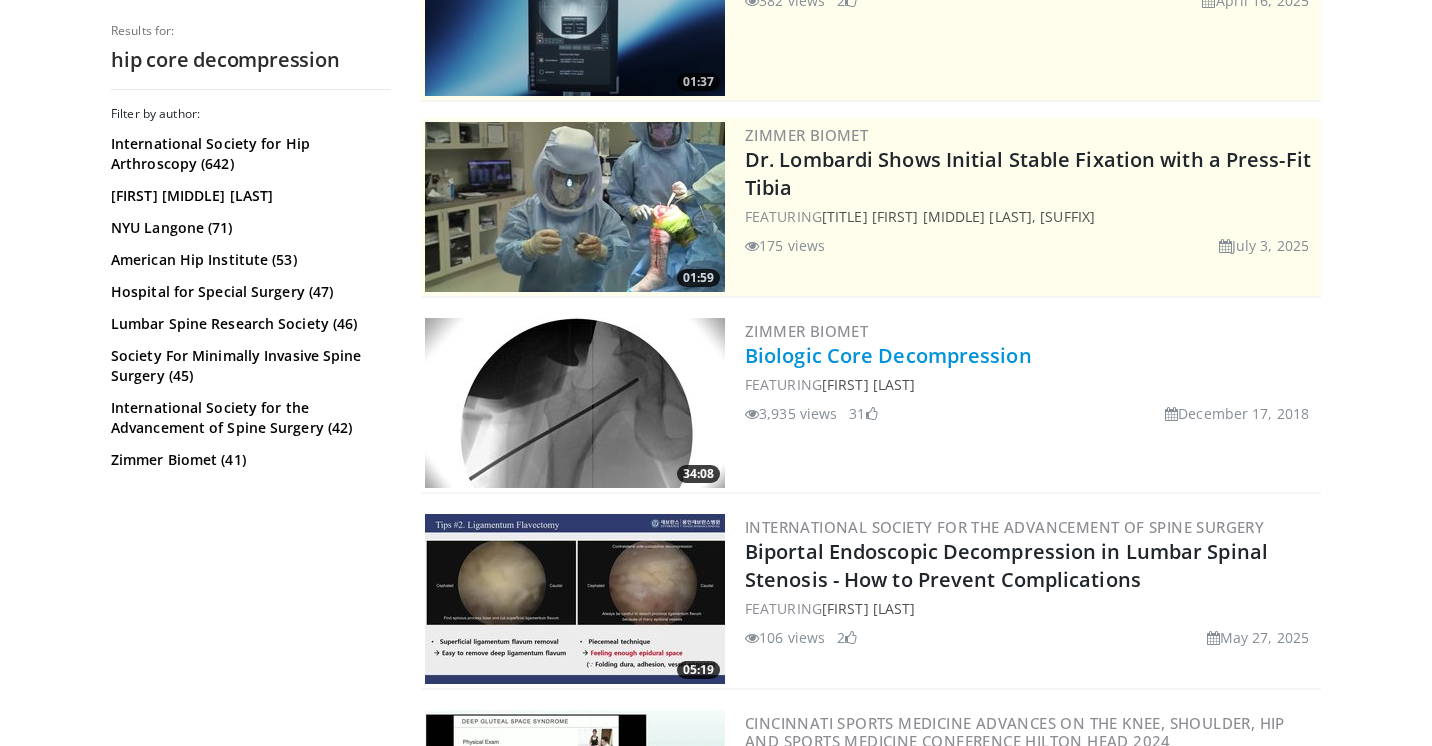 click on "Biologic Core Decompression" at bounding box center (888, 355) 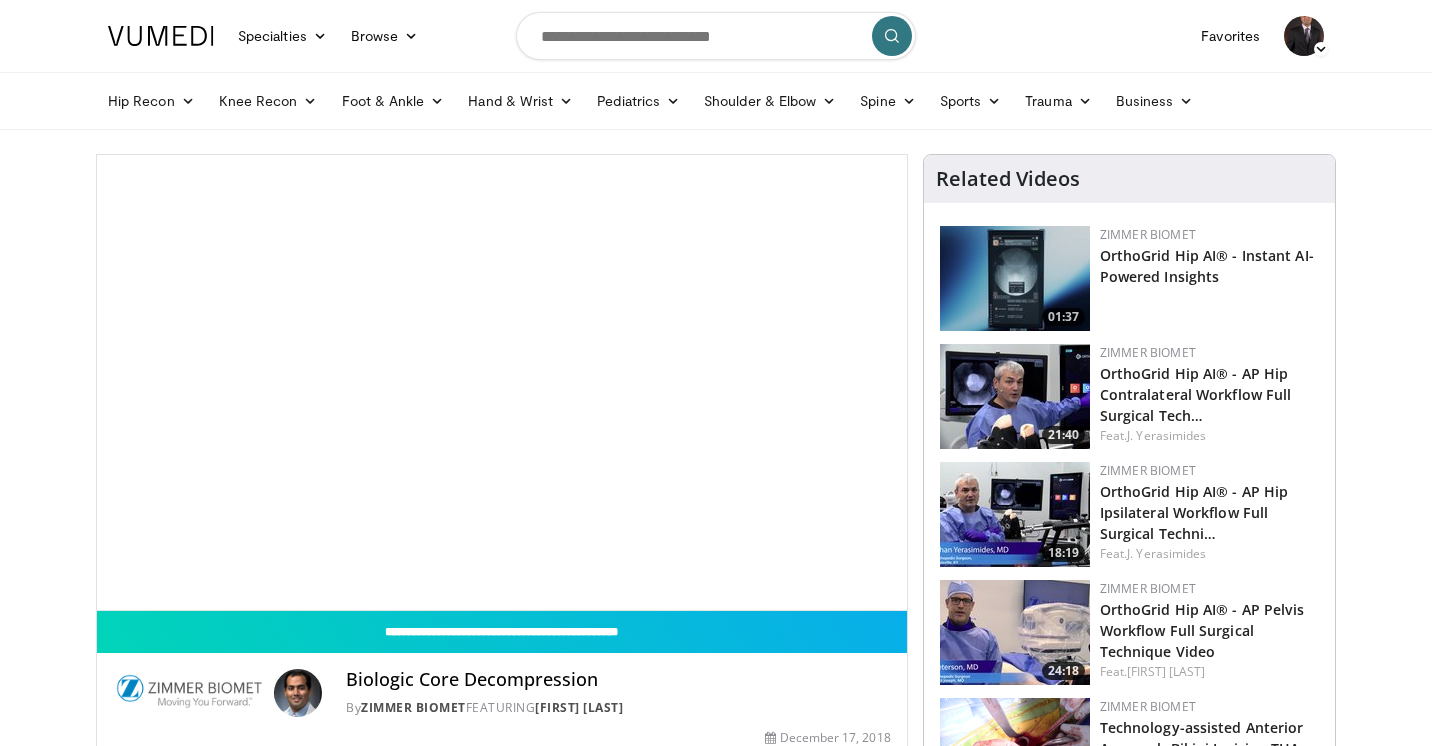 scroll, scrollTop: 0, scrollLeft: 0, axis: both 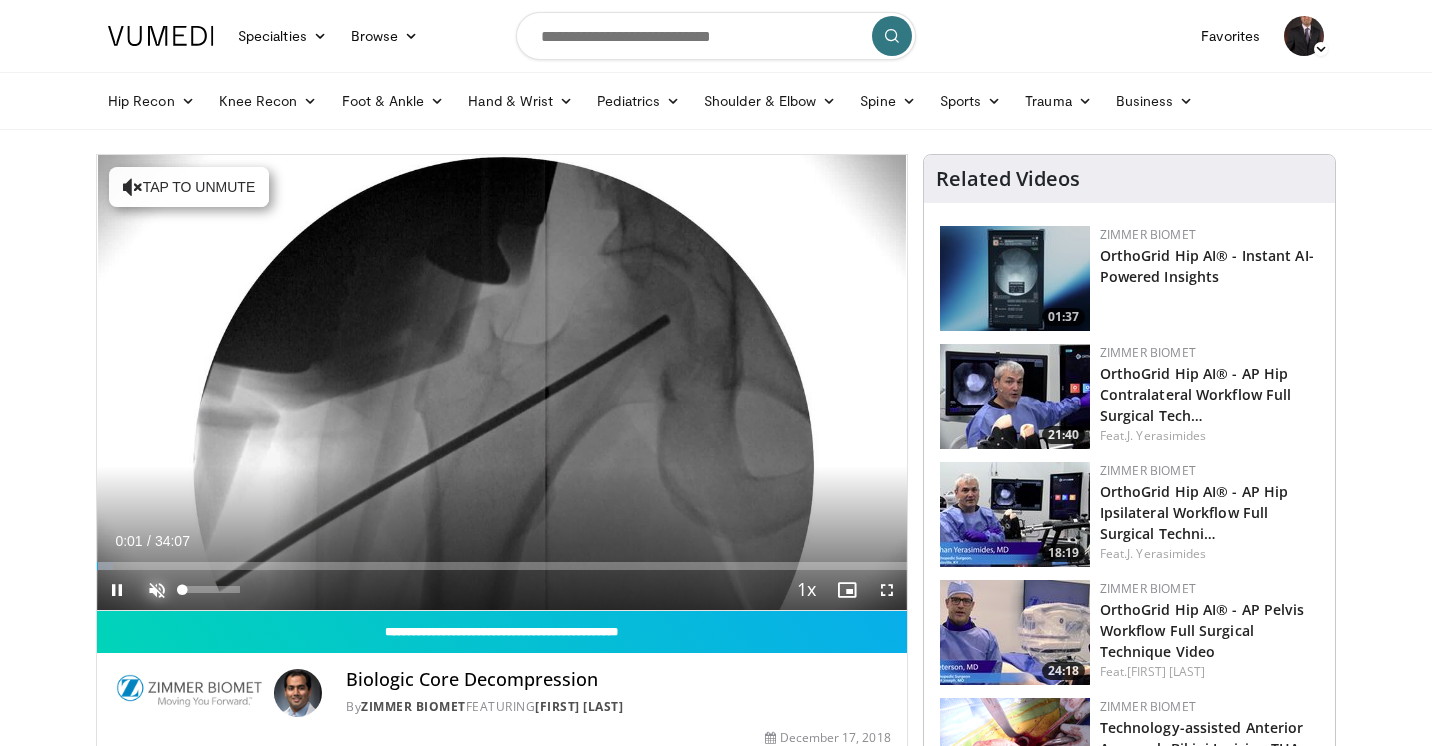 click at bounding box center (157, 590) 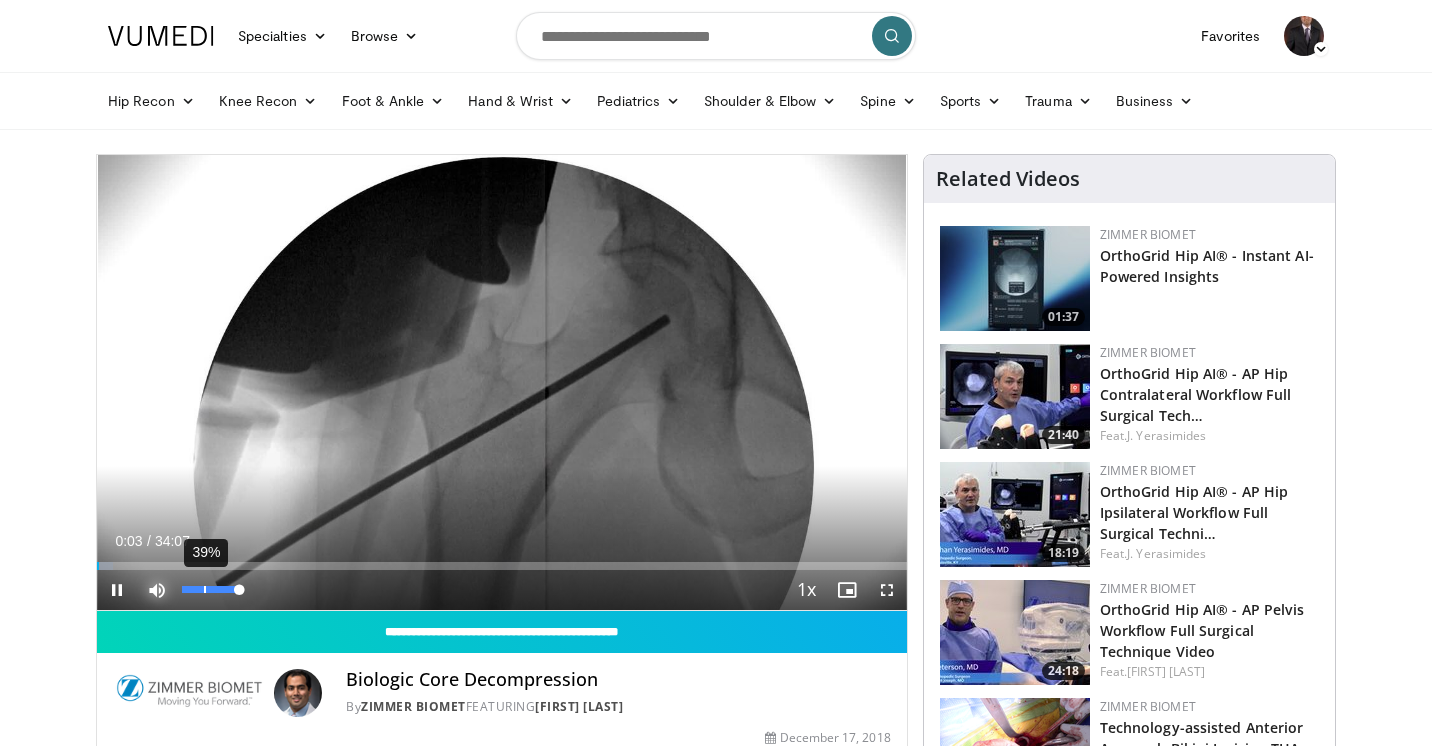 click on "39%" at bounding box center [210, 589] 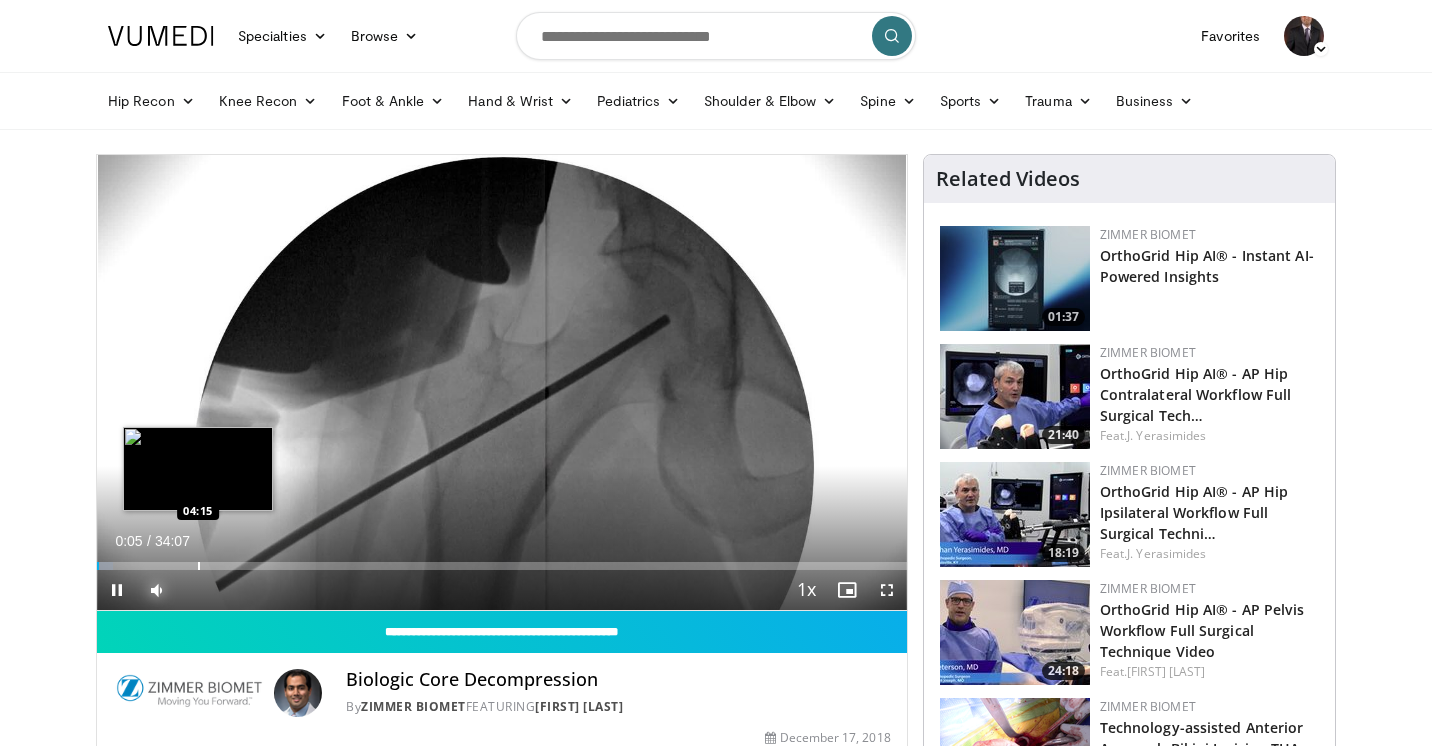 click on "Loaded :  1.94% 00:05 04:15" at bounding box center (502, 560) 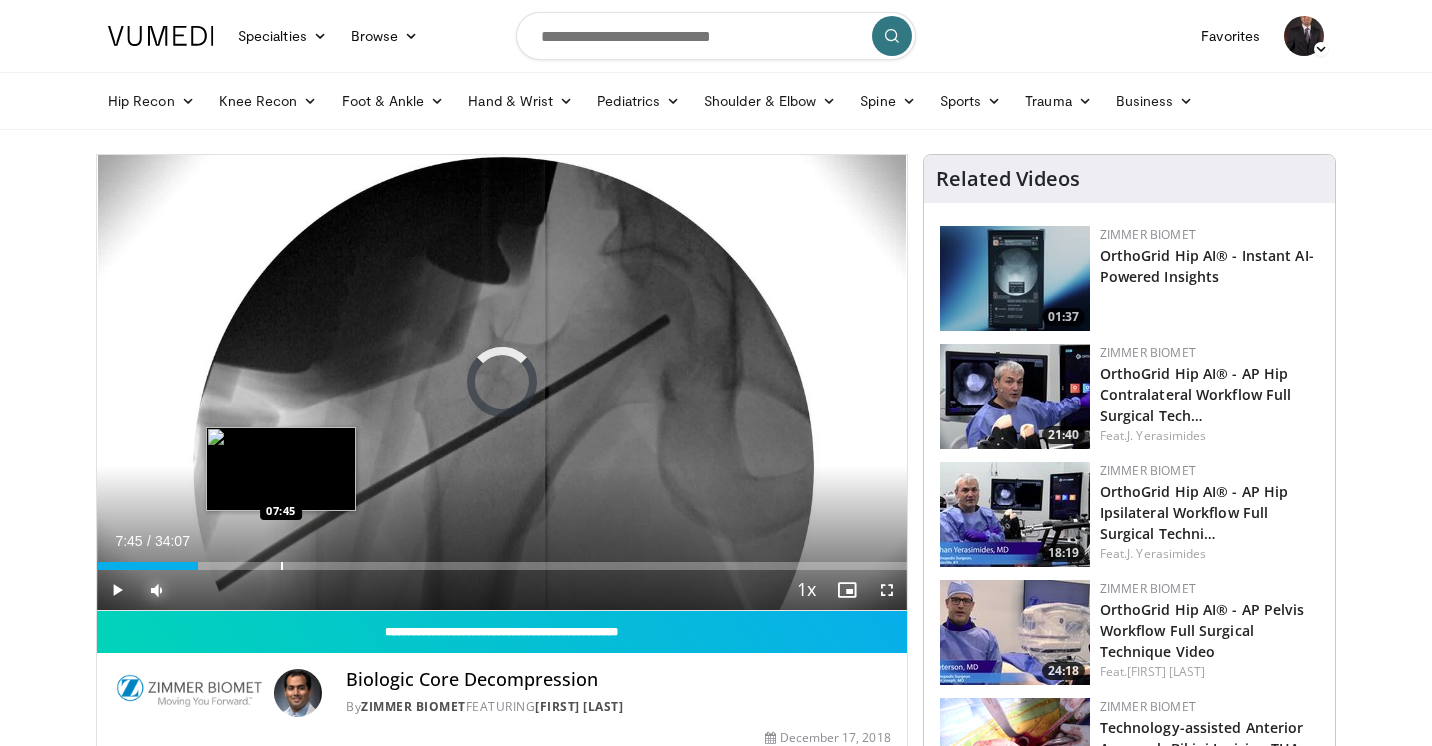 click on "Loaded :  0.00% 07:45 07:45" at bounding box center [502, 560] 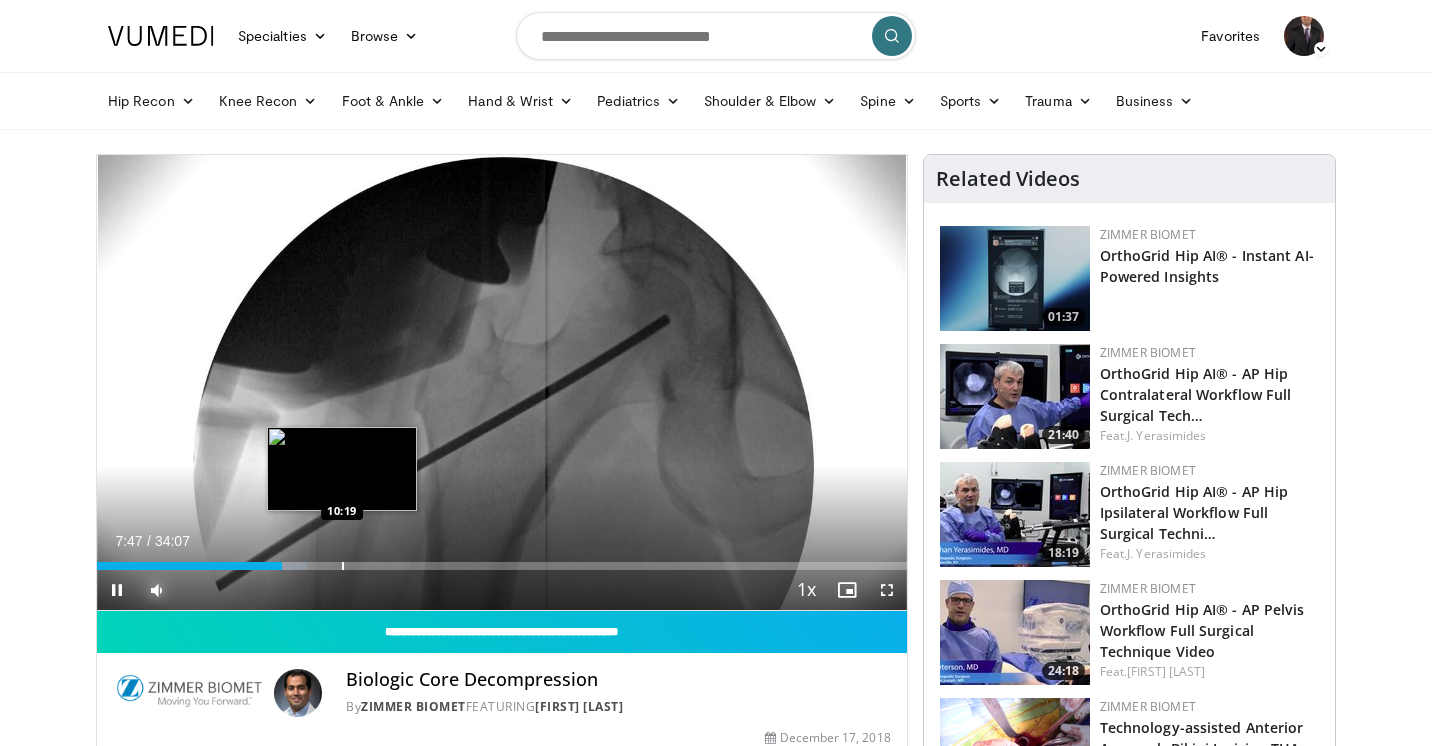 click on "Loaded :  25.92% 07:47 10:19" at bounding box center [502, 560] 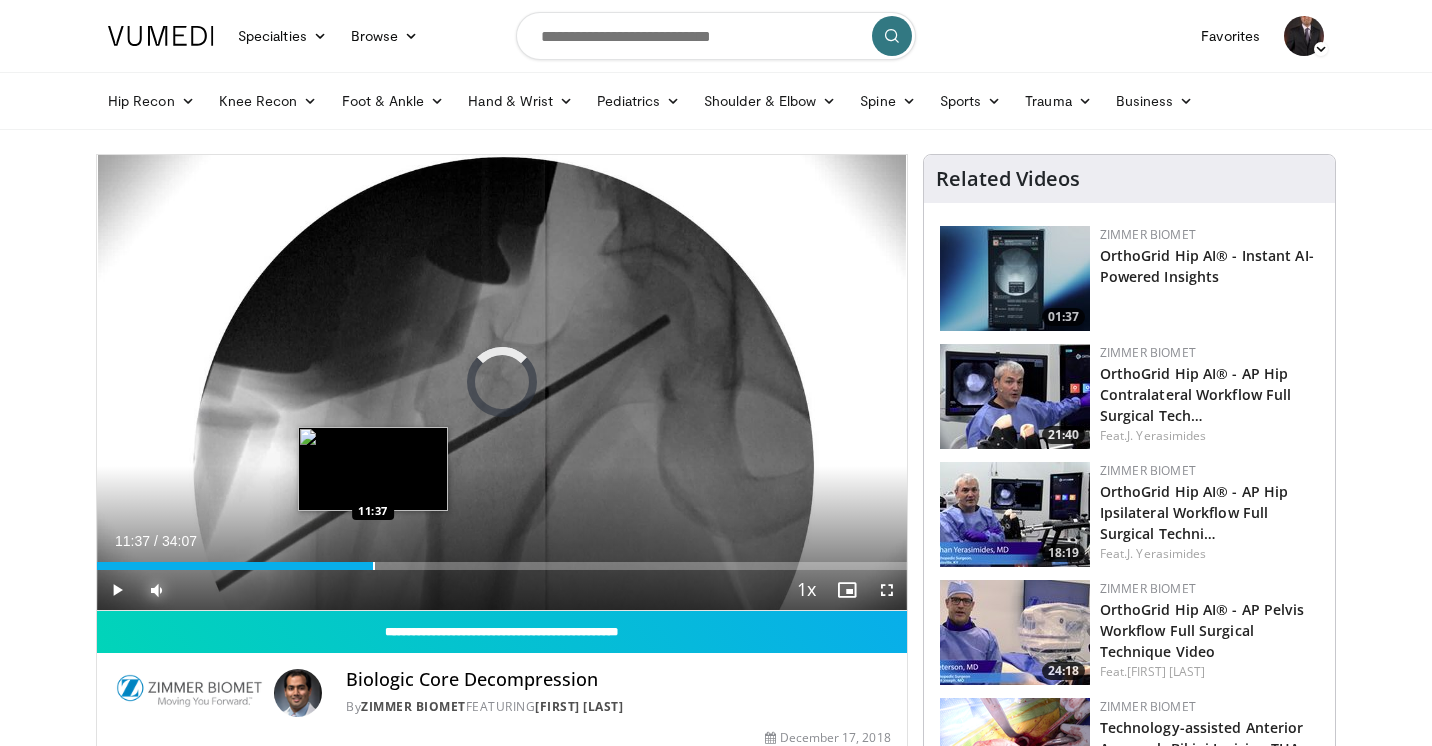 click at bounding box center [374, 566] 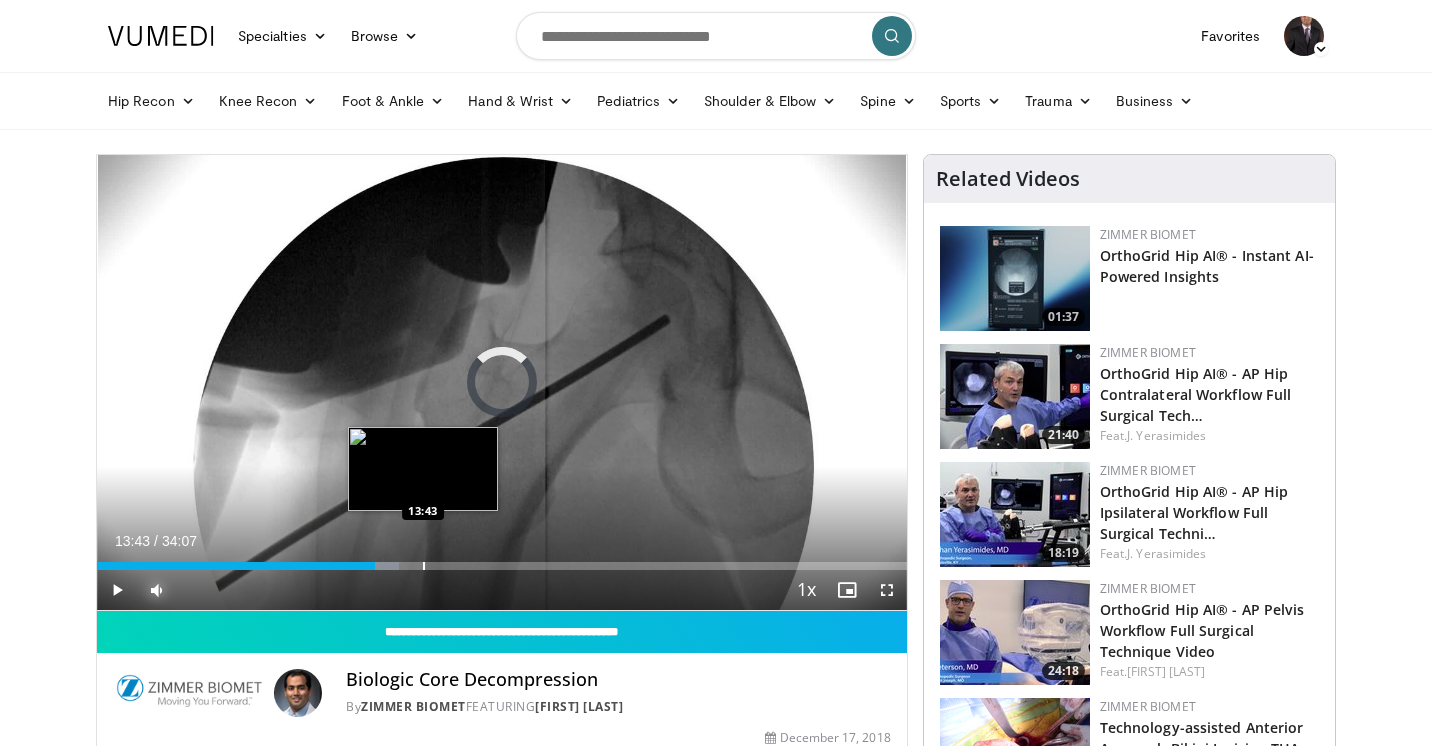 click at bounding box center (424, 566) 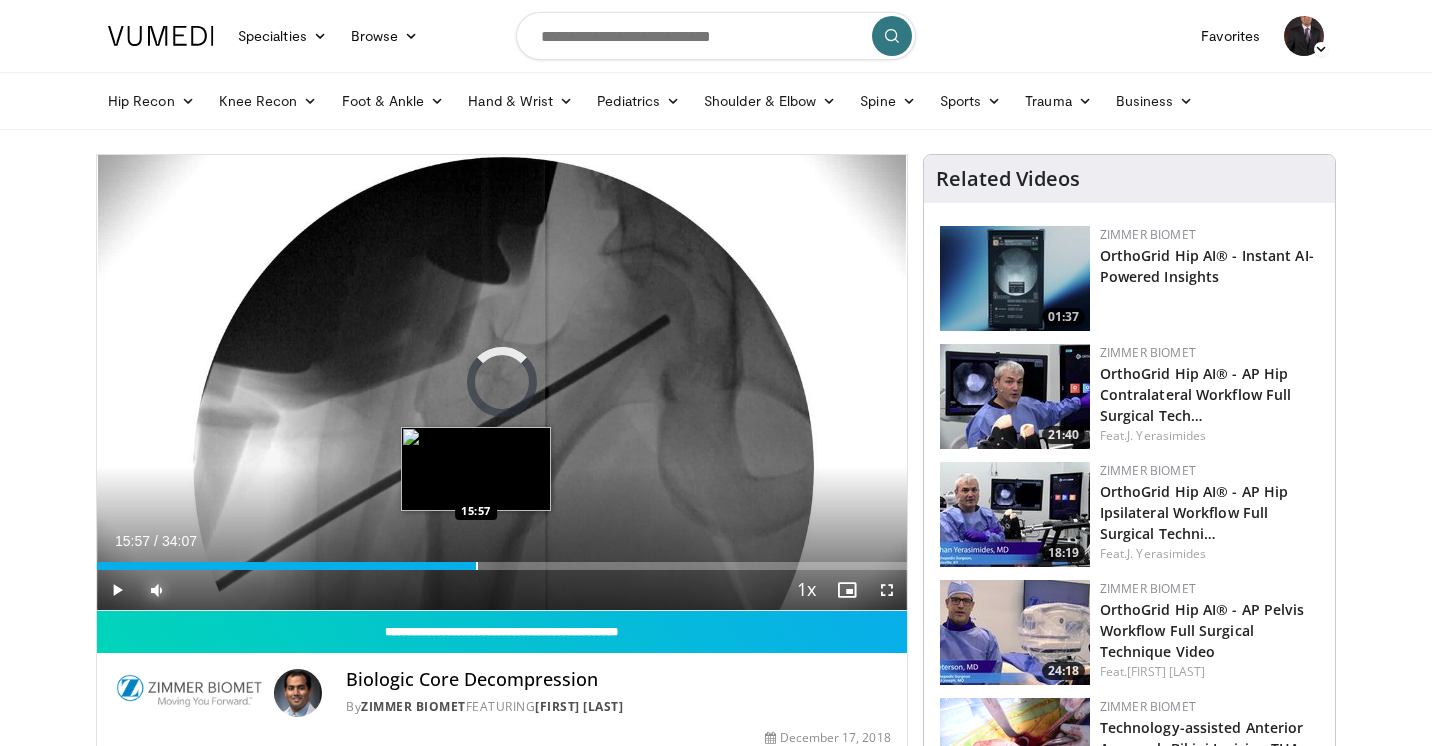 click at bounding box center [477, 566] 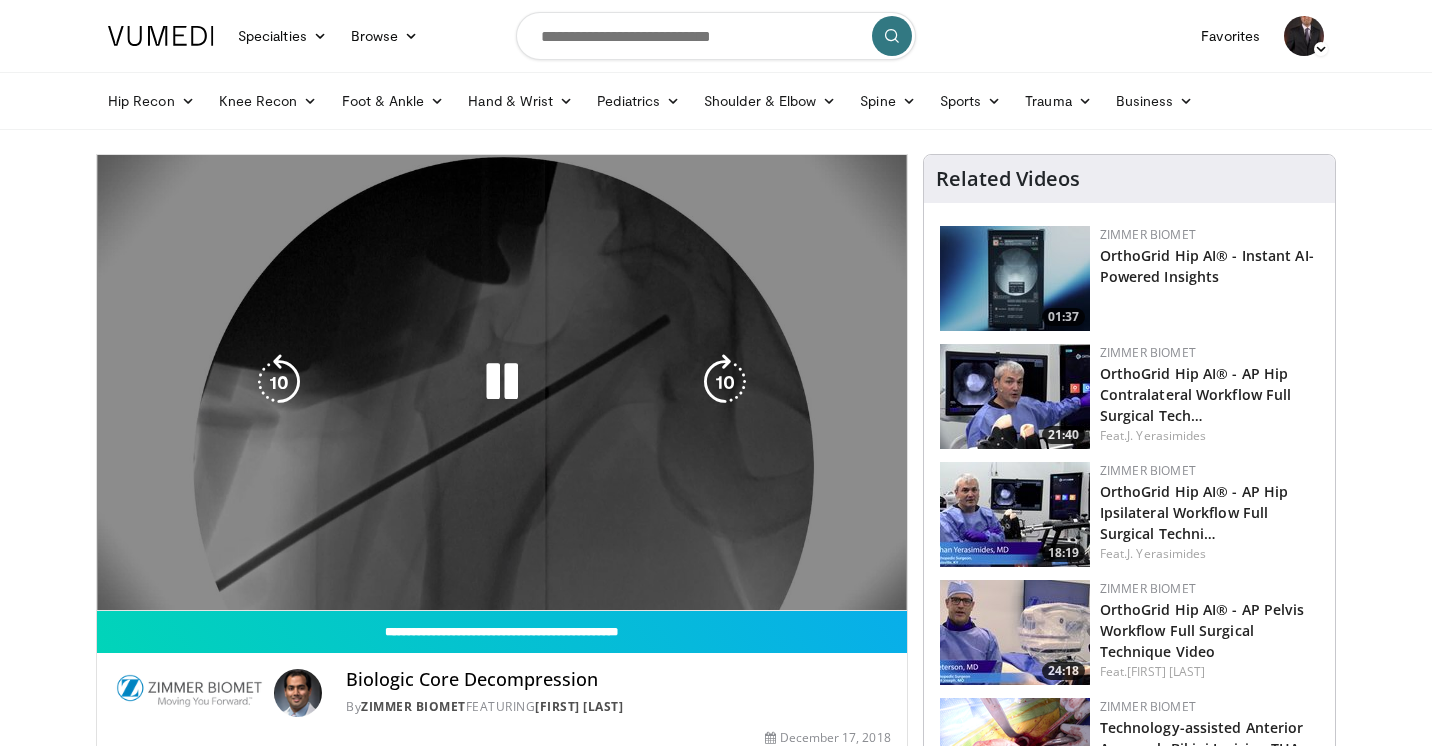 click on "10 seconds
Tap to unmute" at bounding box center (502, 382) 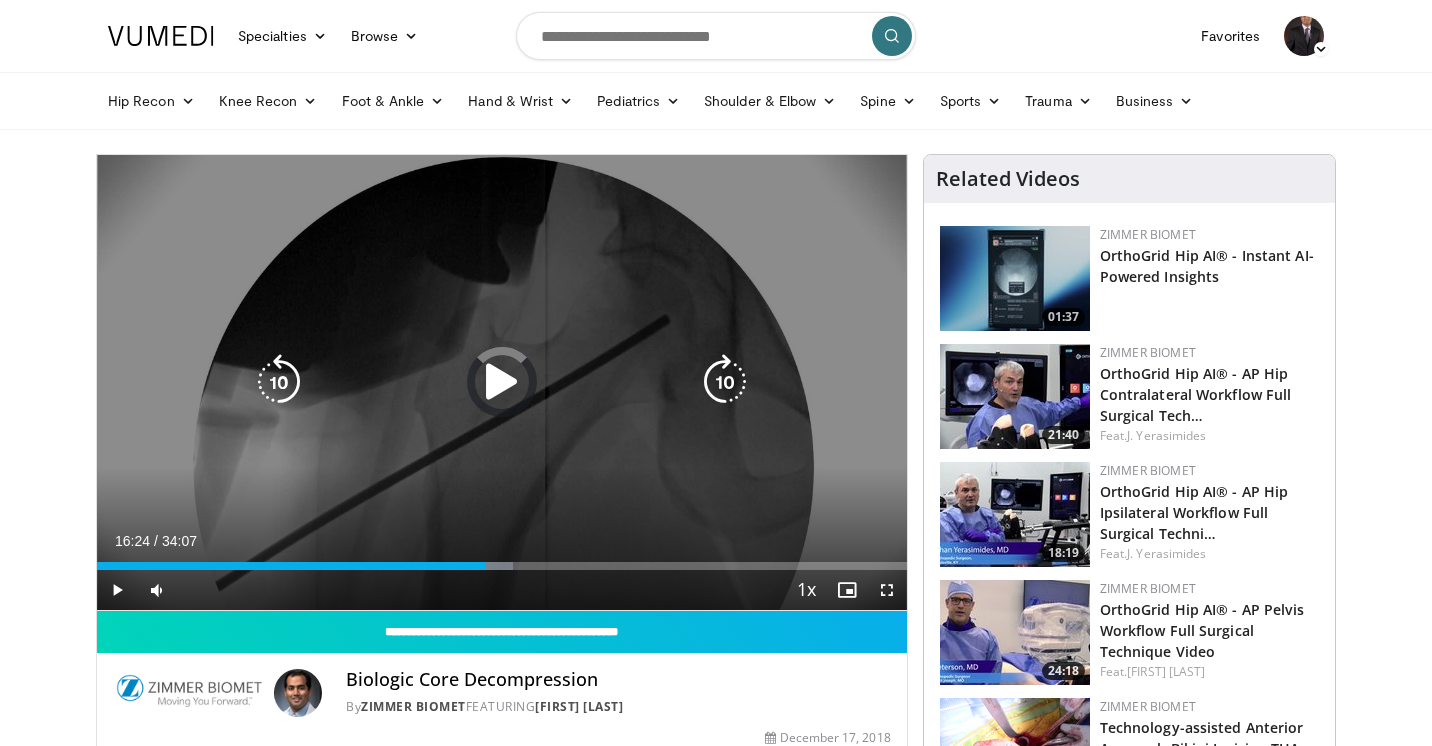 click at bounding box center (0, 0) 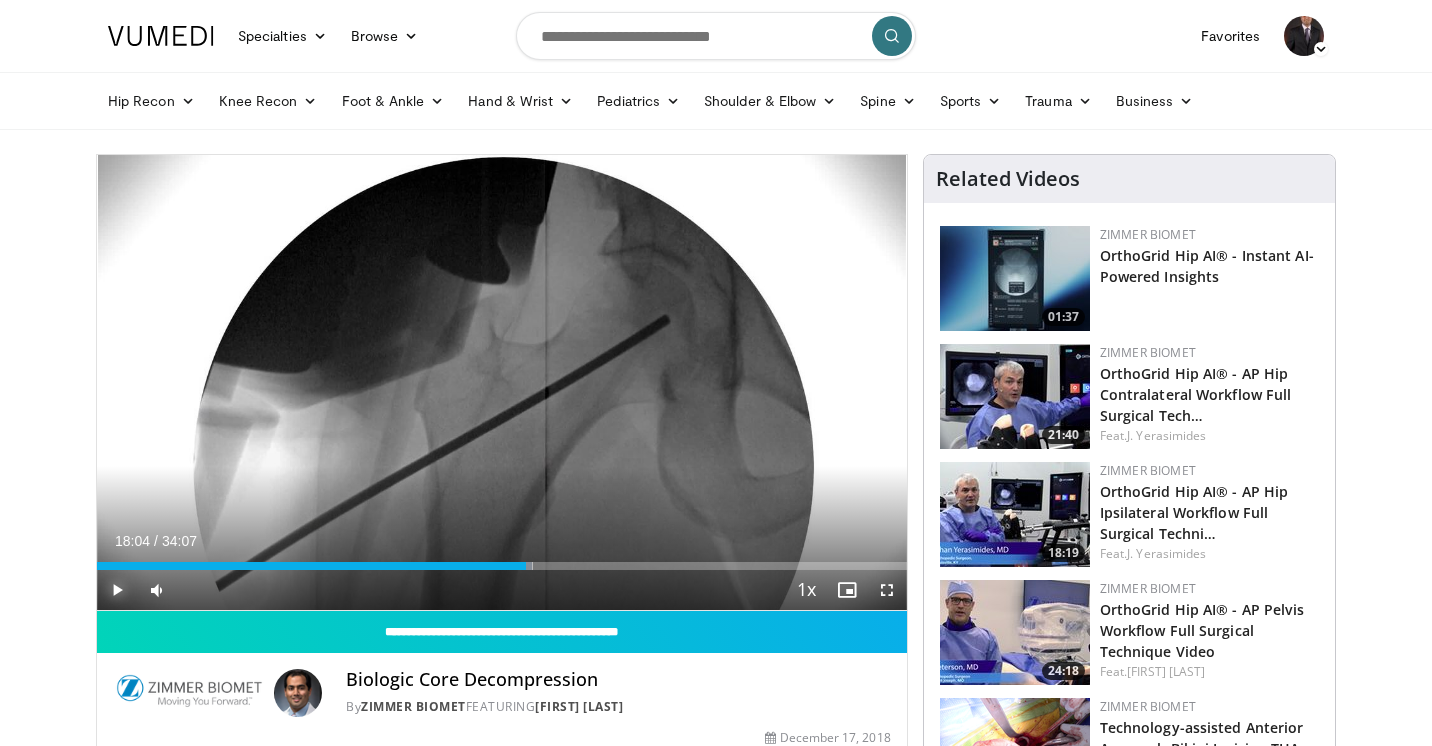 click at bounding box center [117, 590] 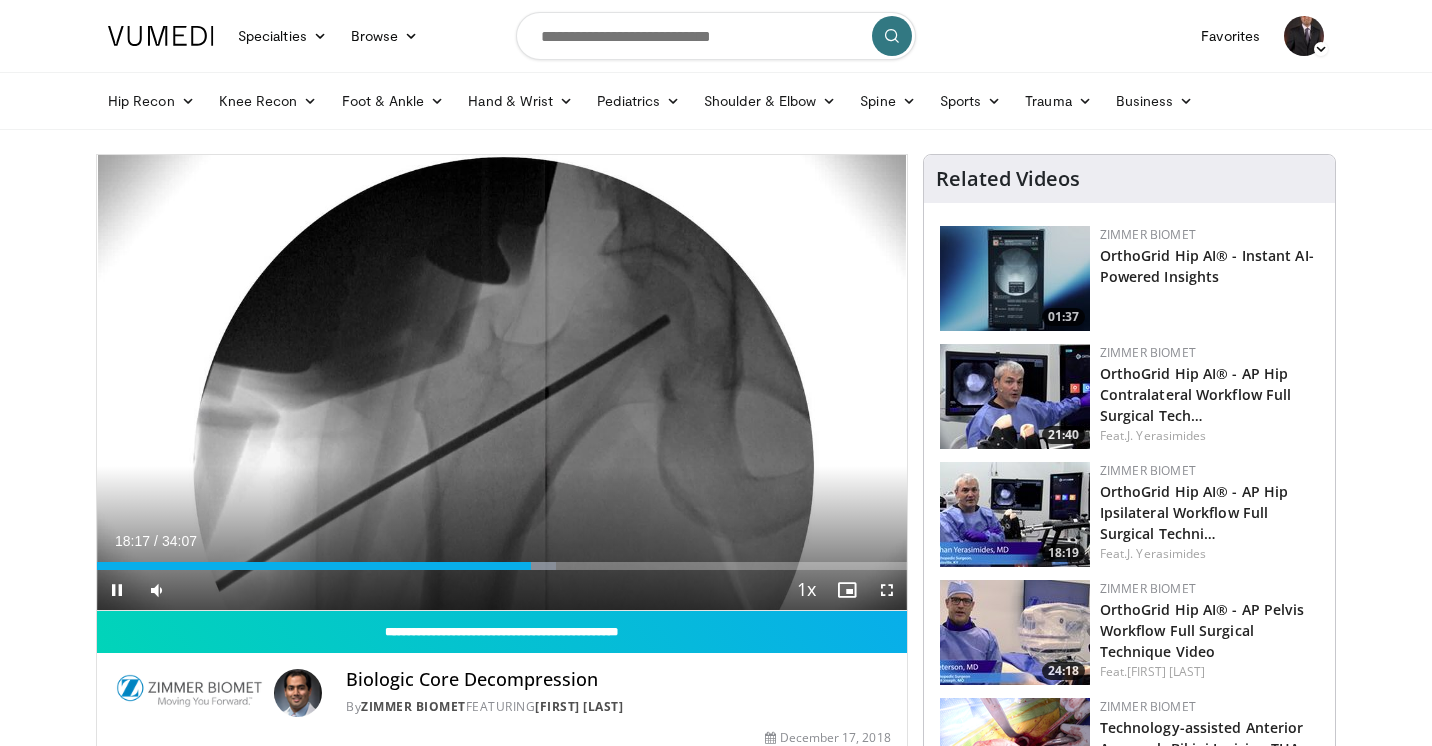 click on "Current Time  18:17 / Duration  34:07 Pause Skip Backward Skip Forward Mute 7% Loaded :  56.69% 18:17 13:56 Stream Type  LIVE Seek to live, currently behind live LIVE   1x Playback Rate 0.5x 0.75x 1x , selected 1.25x 1.5x 1.75x 2x Chapters Chapters Descriptions descriptions off , selected Captions captions settings , opens captions settings dialog captions off , selected Audio Track en (Main) , selected Fullscreen Enable picture-in-picture mode" at bounding box center (502, 590) 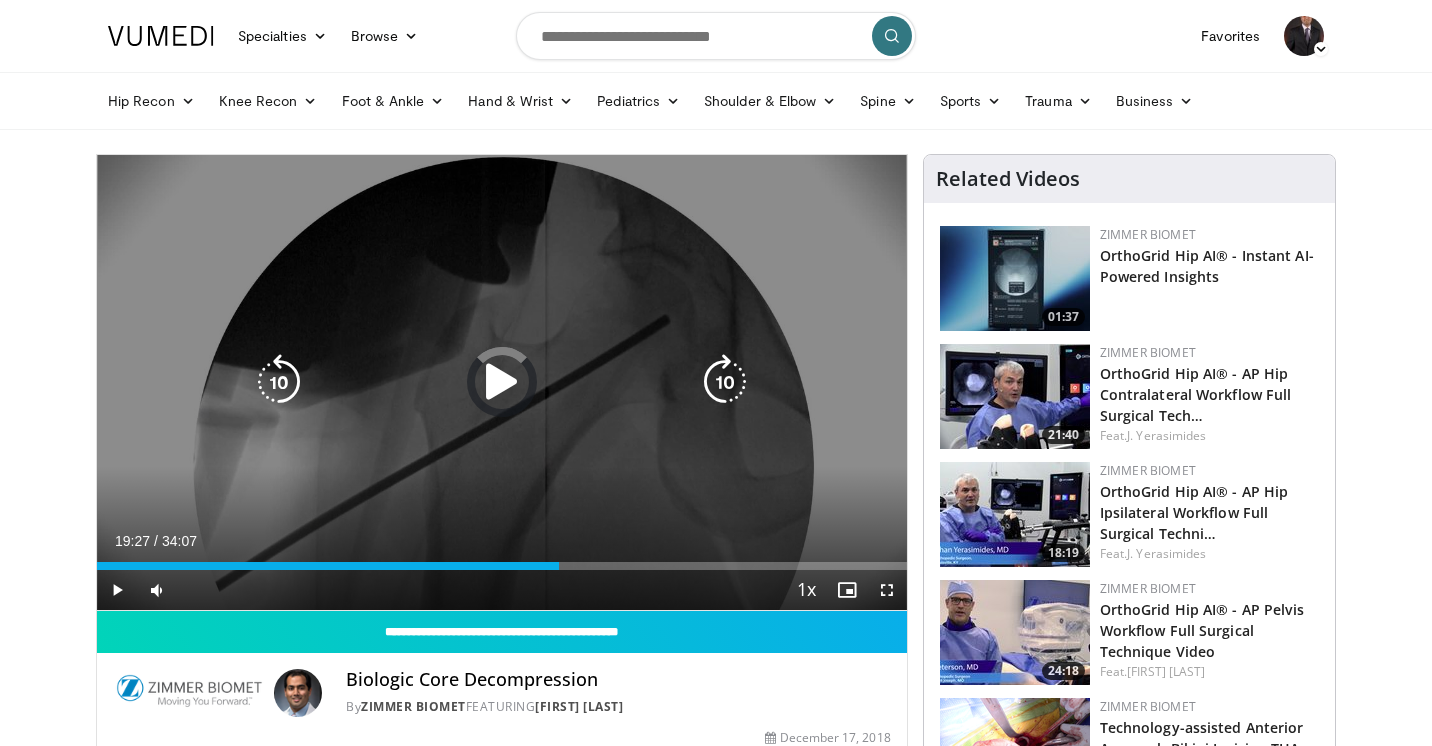 click on "Loaded :  56.69% 18:18 19:30" at bounding box center [502, 566] 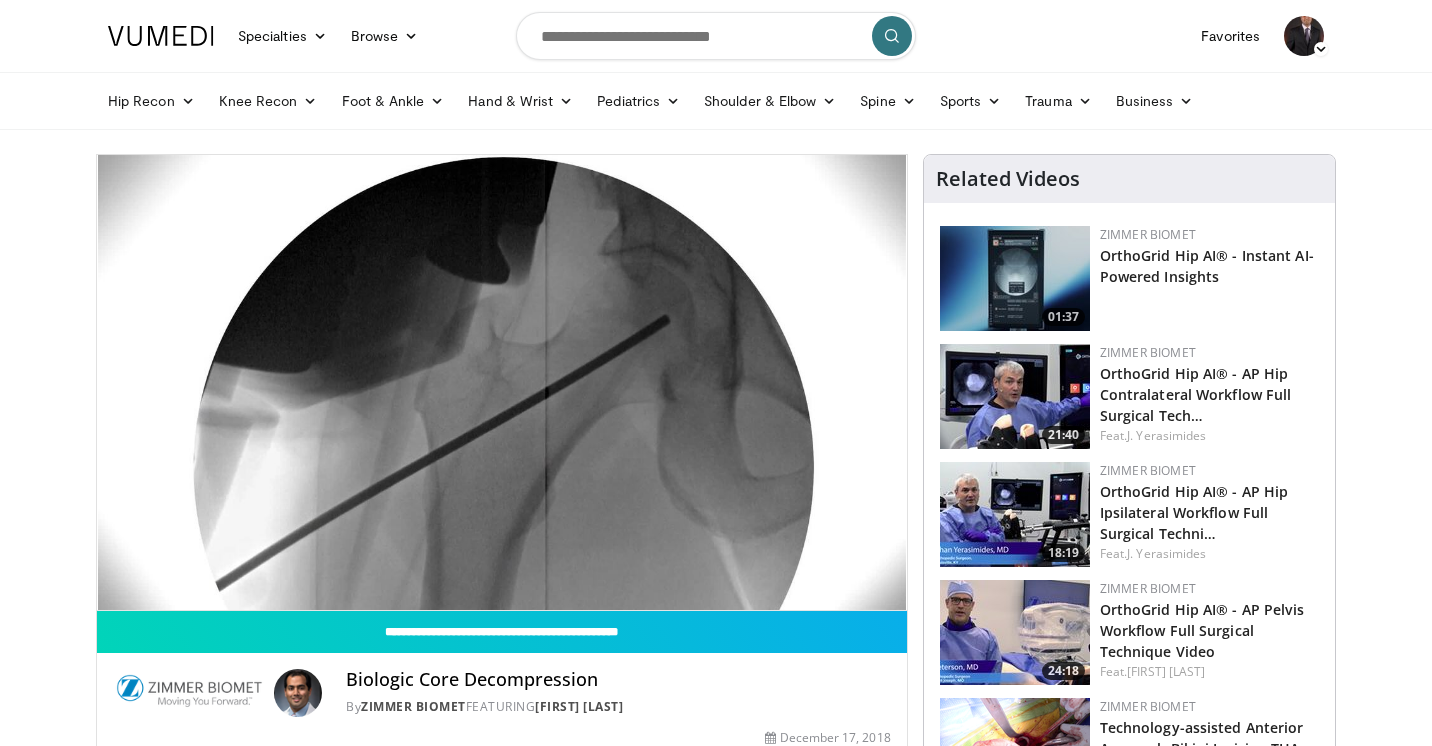 click on "10 seconds
Tap to unmute" at bounding box center [502, 382] 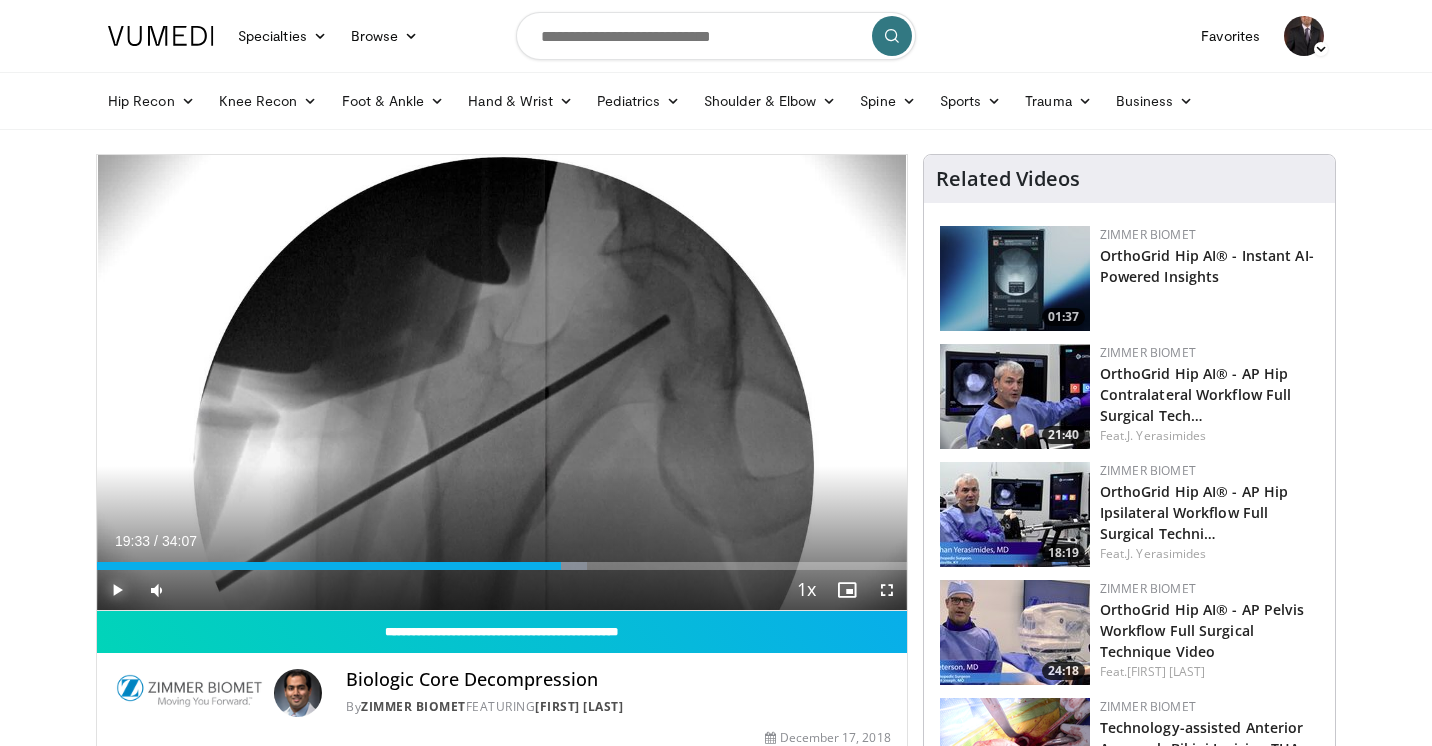 click at bounding box center (117, 590) 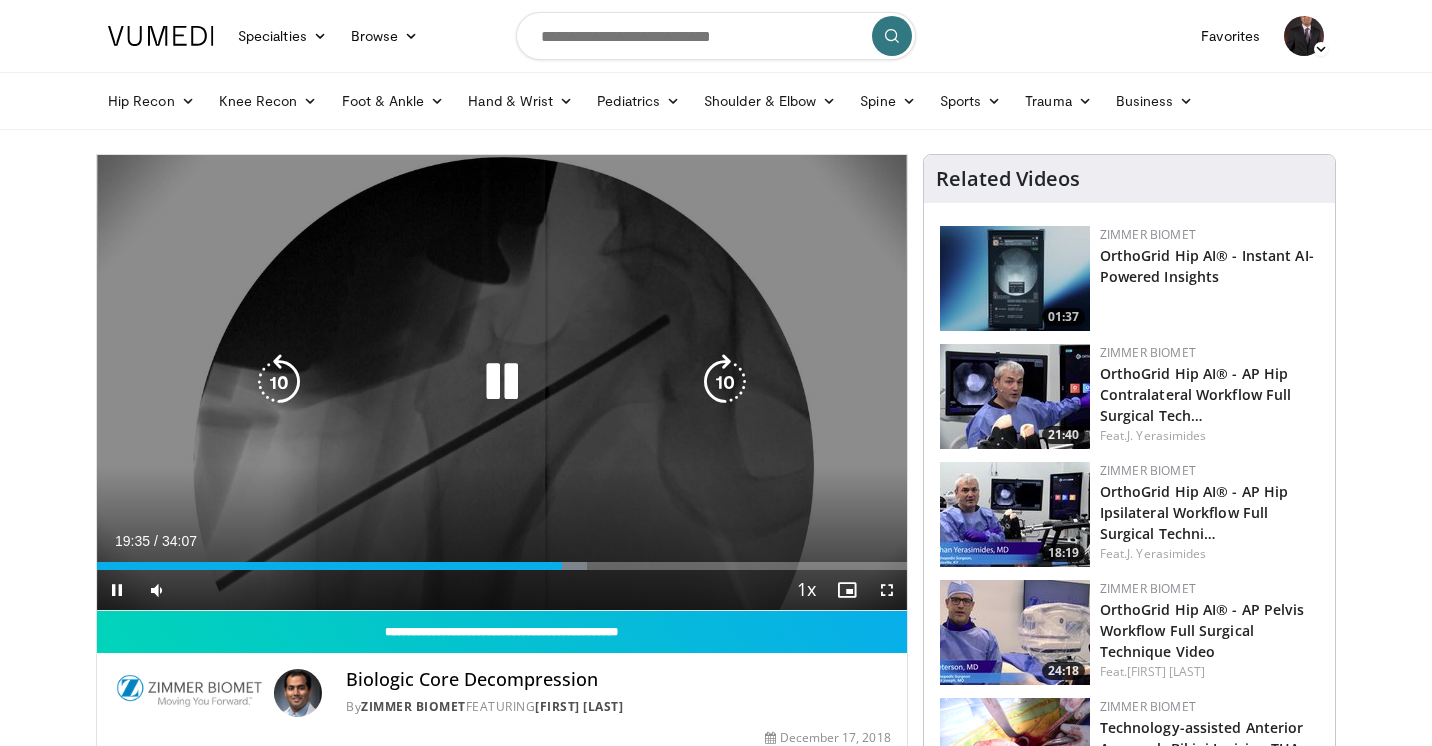 click at bounding box center [725, 382] 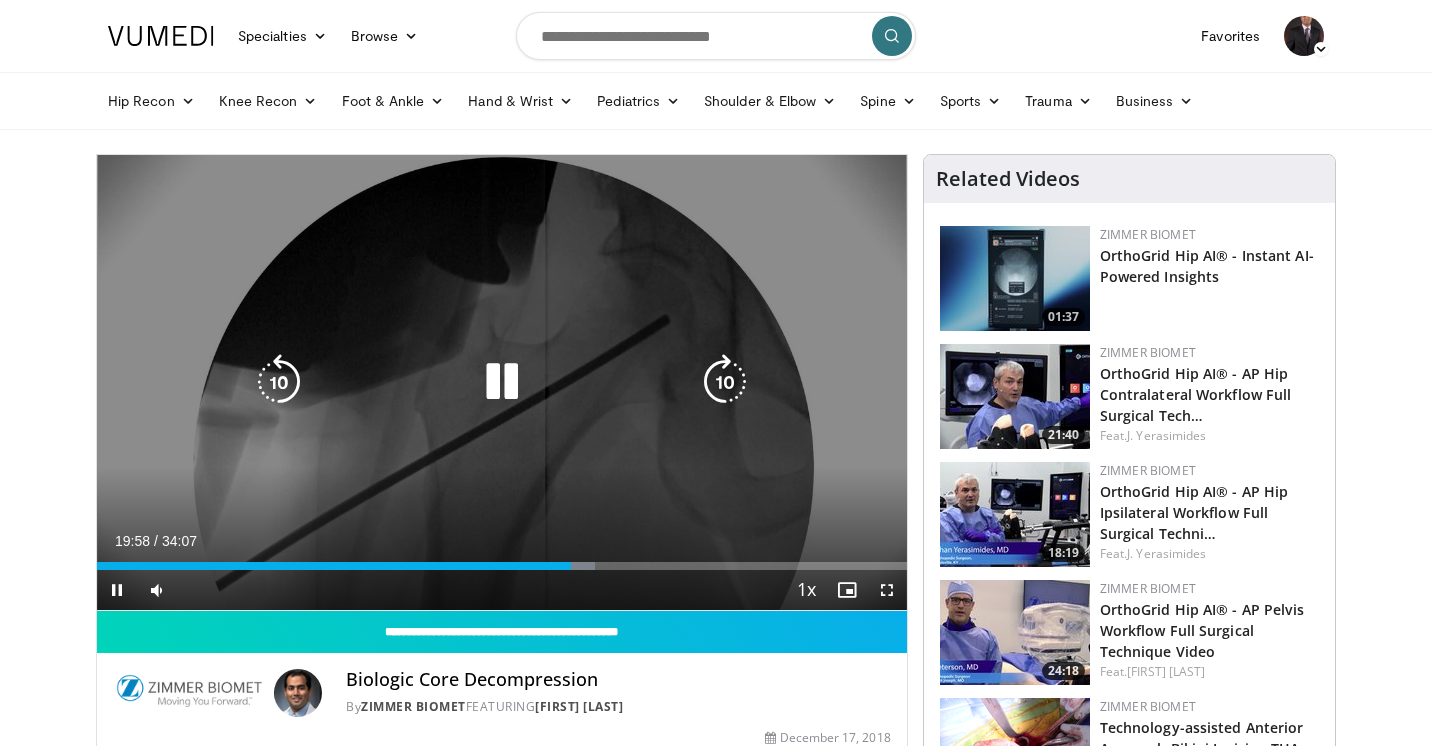click at bounding box center (725, 382) 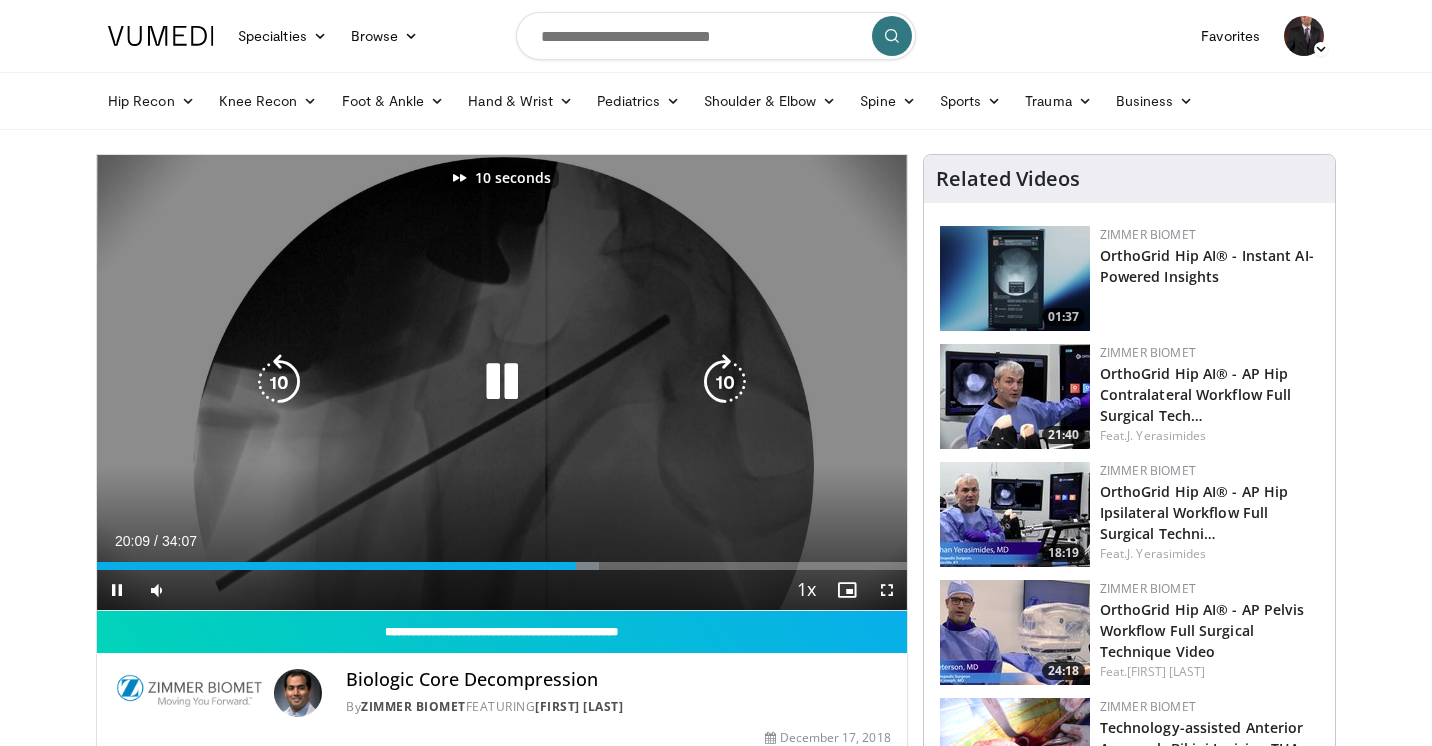 click at bounding box center (725, 382) 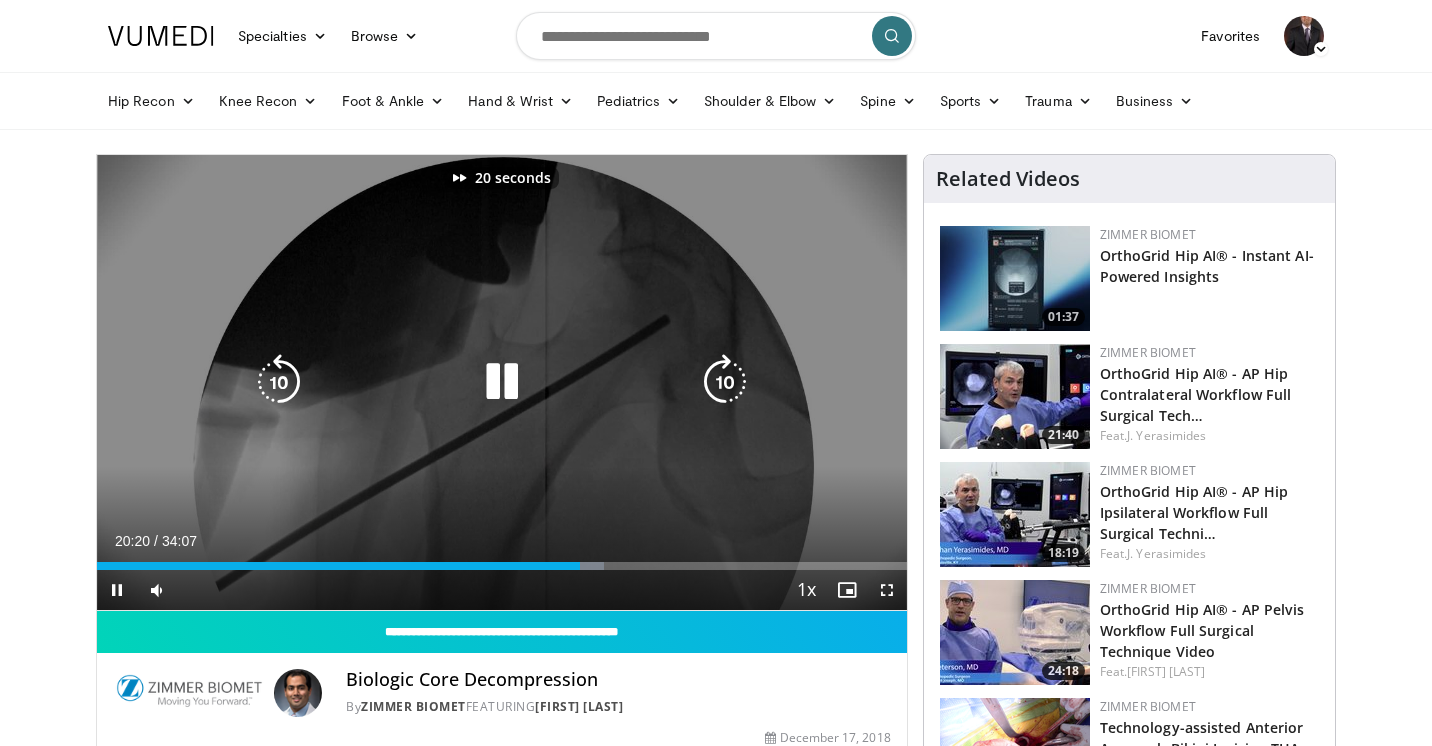 click at bounding box center [725, 382] 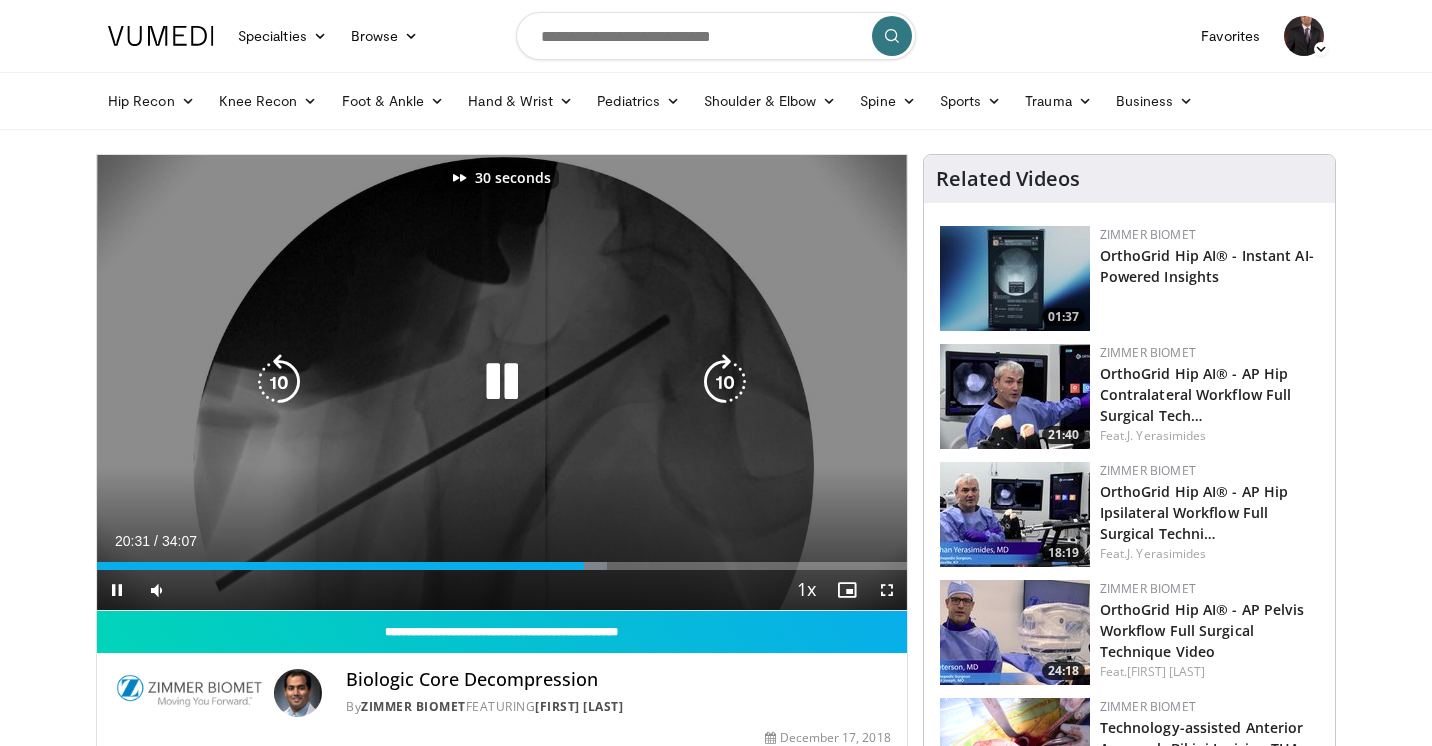 click at bounding box center (725, 382) 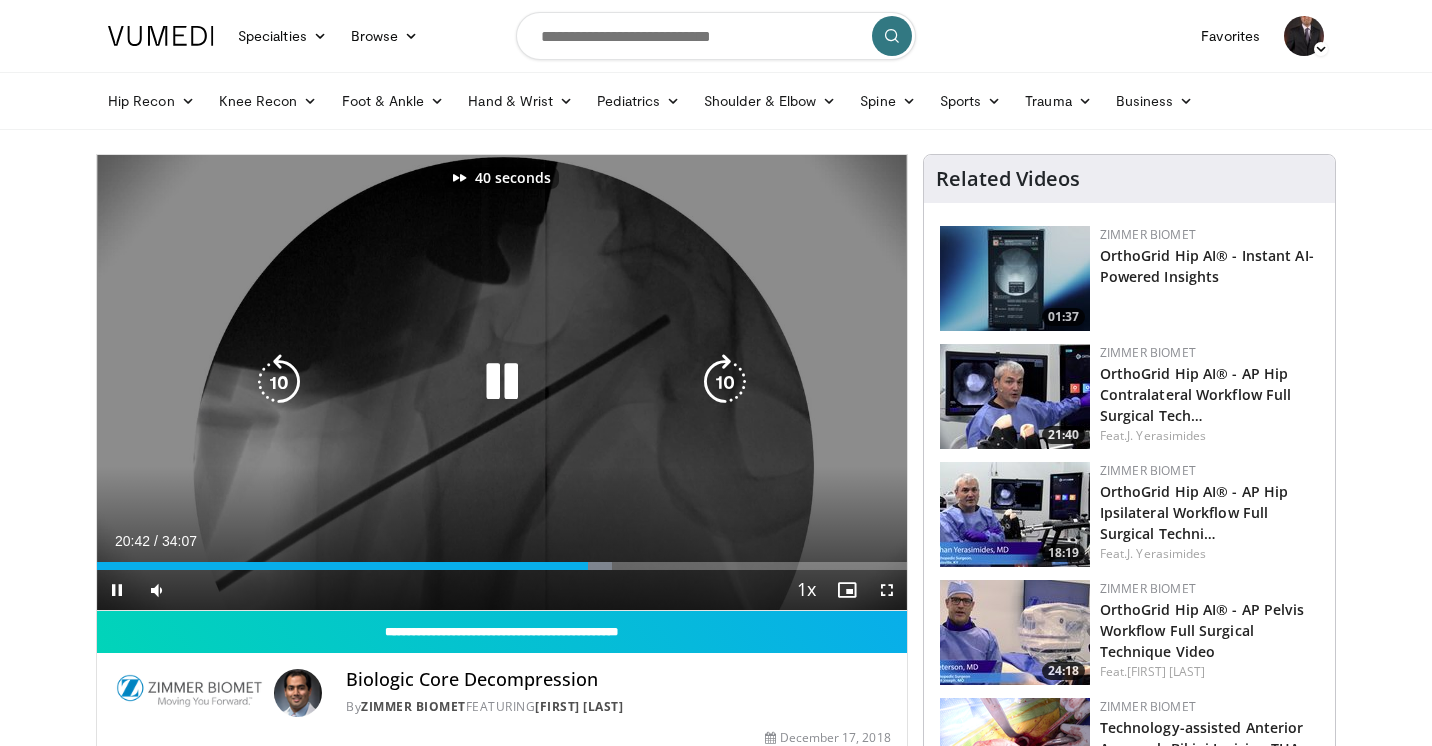 click at bounding box center (725, 382) 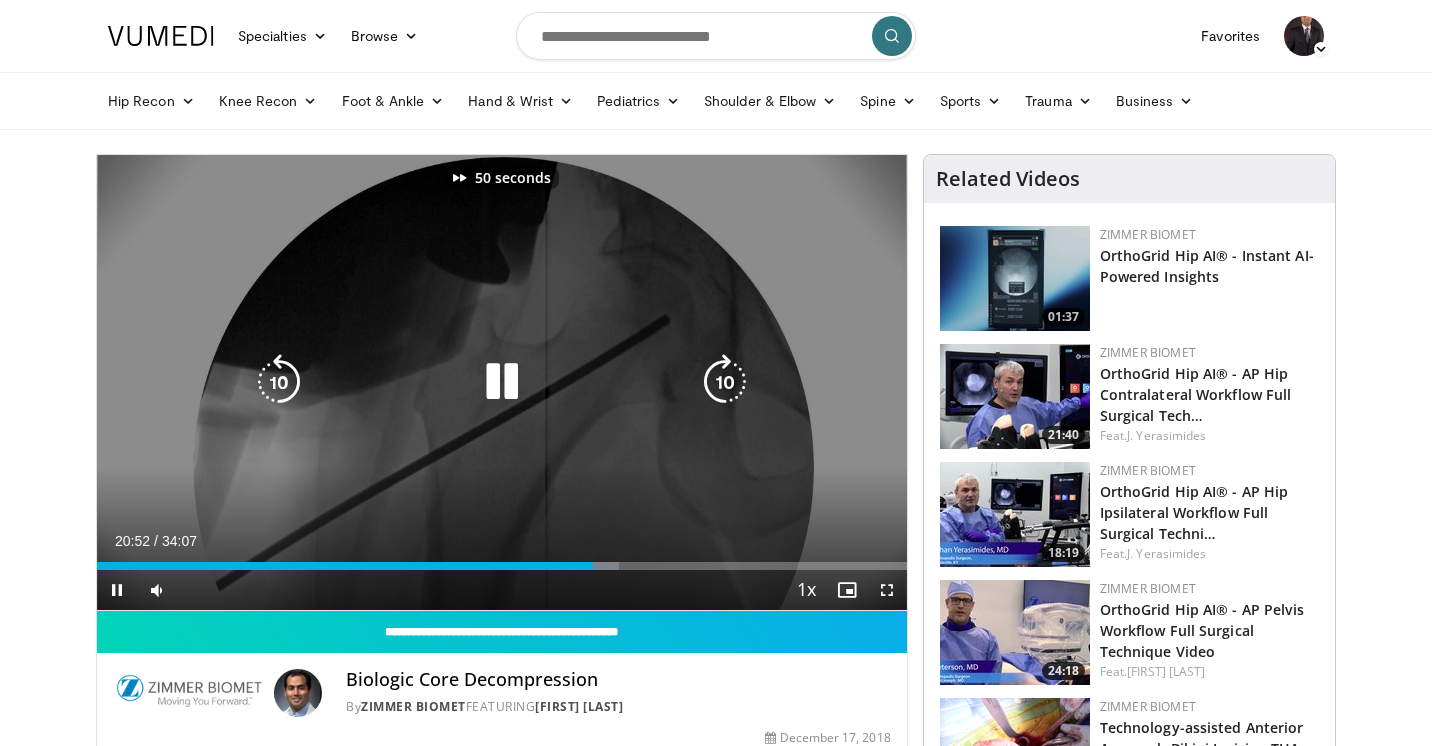 click at bounding box center (725, 382) 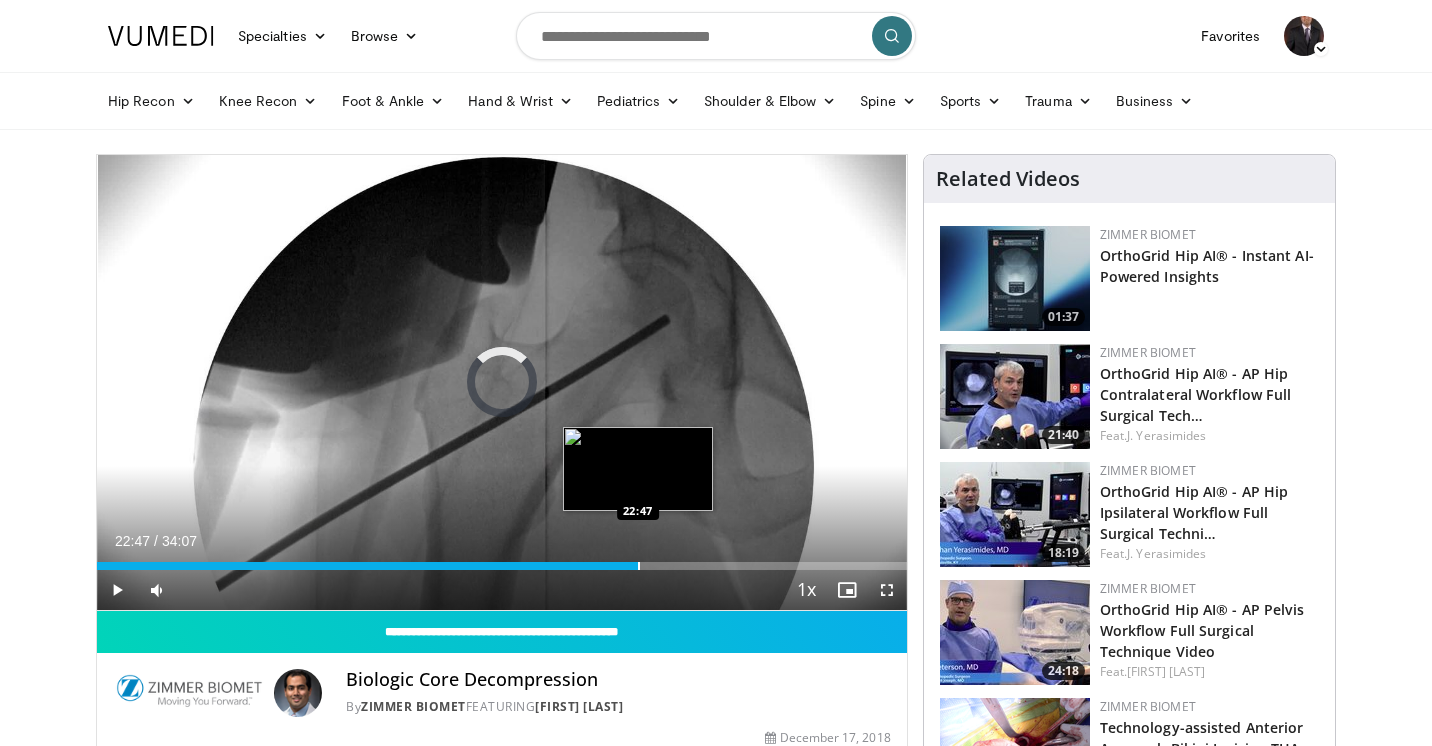 click at bounding box center [639, 566] 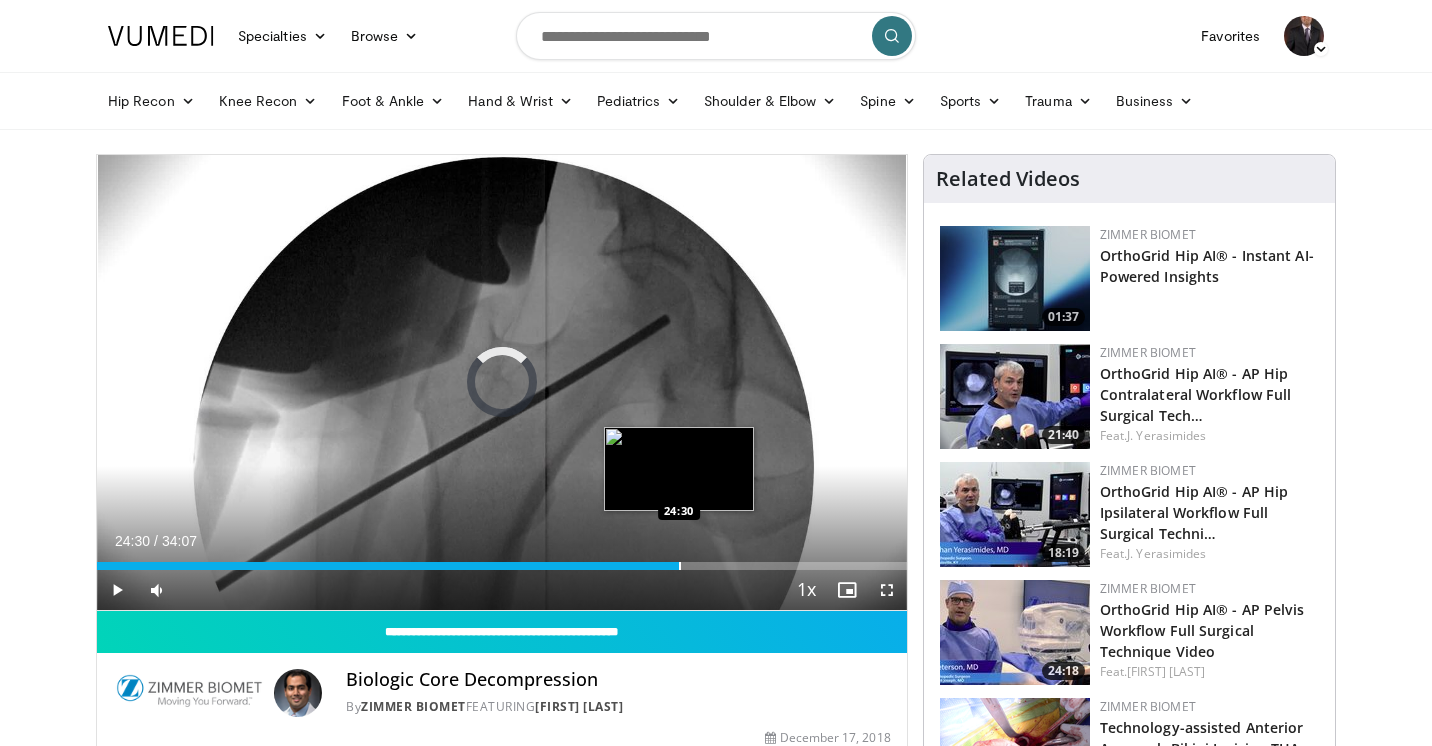 click on "Loaded :  70.75% 23:05 24:30" at bounding box center [502, 560] 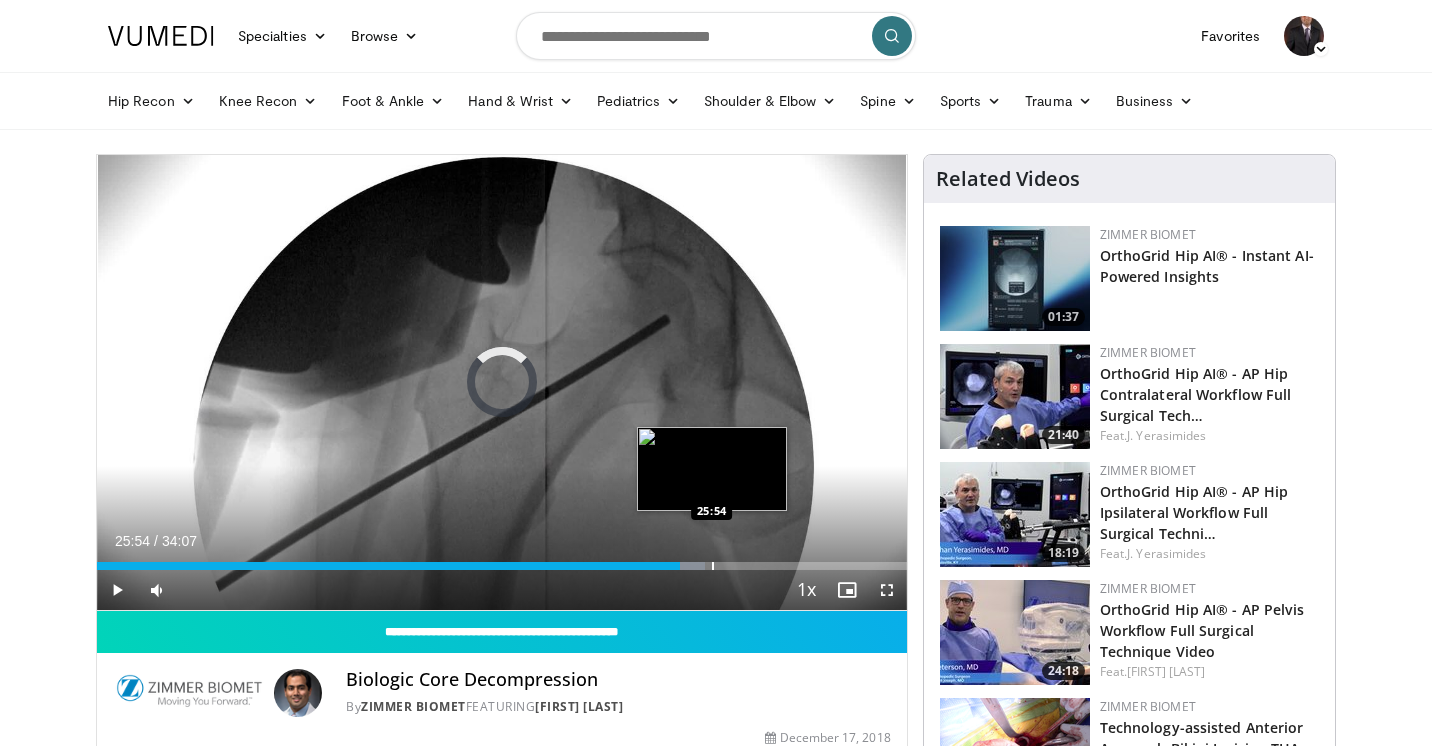 click at bounding box center [713, 566] 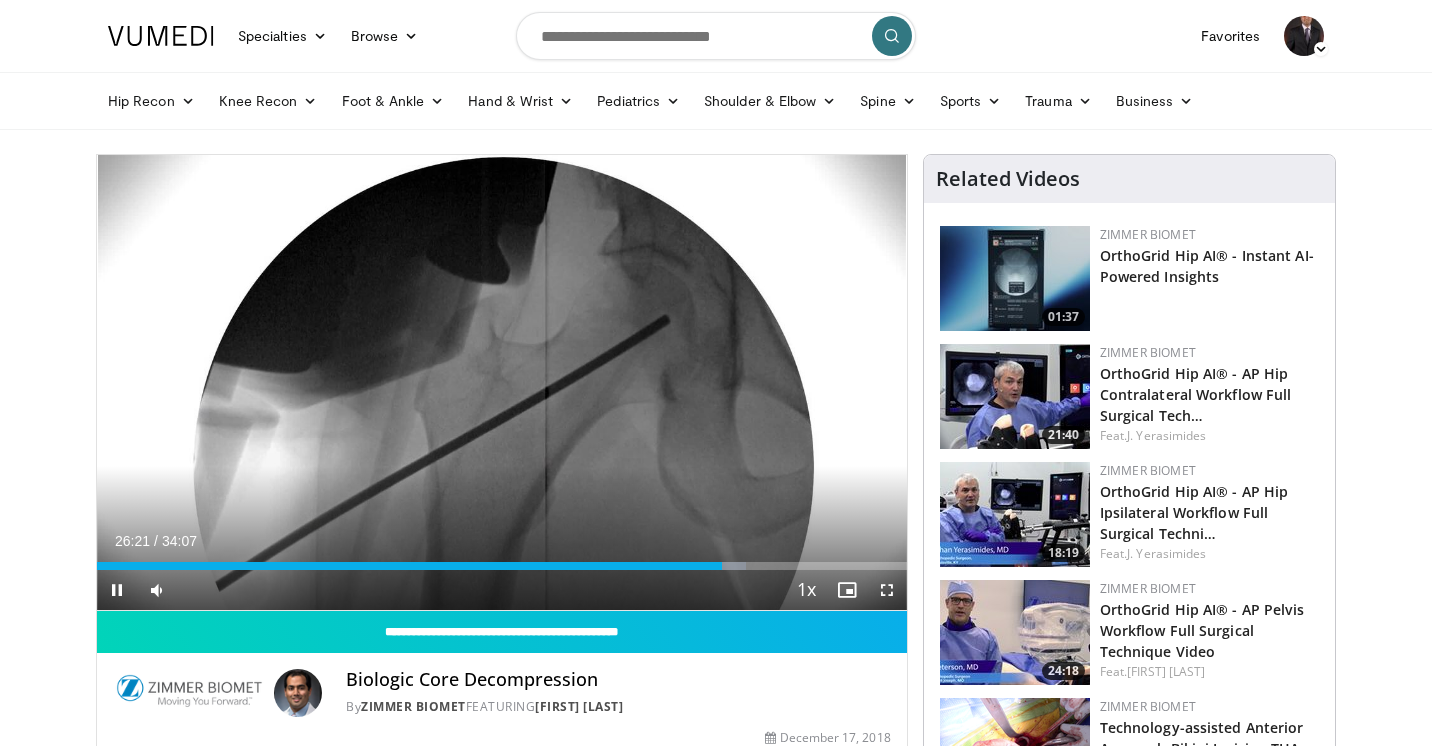 click on "Current Time  26:21 / Duration  34:07 Pause Skip Backward Skip Forward Mute 7% Loaded :  80.19% 26:21 27:20 Stream Type  LIVE Seek to live, currently behind live LIVE   1x Playback Rate 0.5x 0.75x 1x , selected 1.25x 1.5x 1.75x 2x Chapters Chapters Descriptions descriptions off , selected Captions captions settings , opens captions settings dialog captions off , selected Audio Track en (Main) , selected Fullscreen Enable picture-in-picture mode" at bounding box center (502, 590) 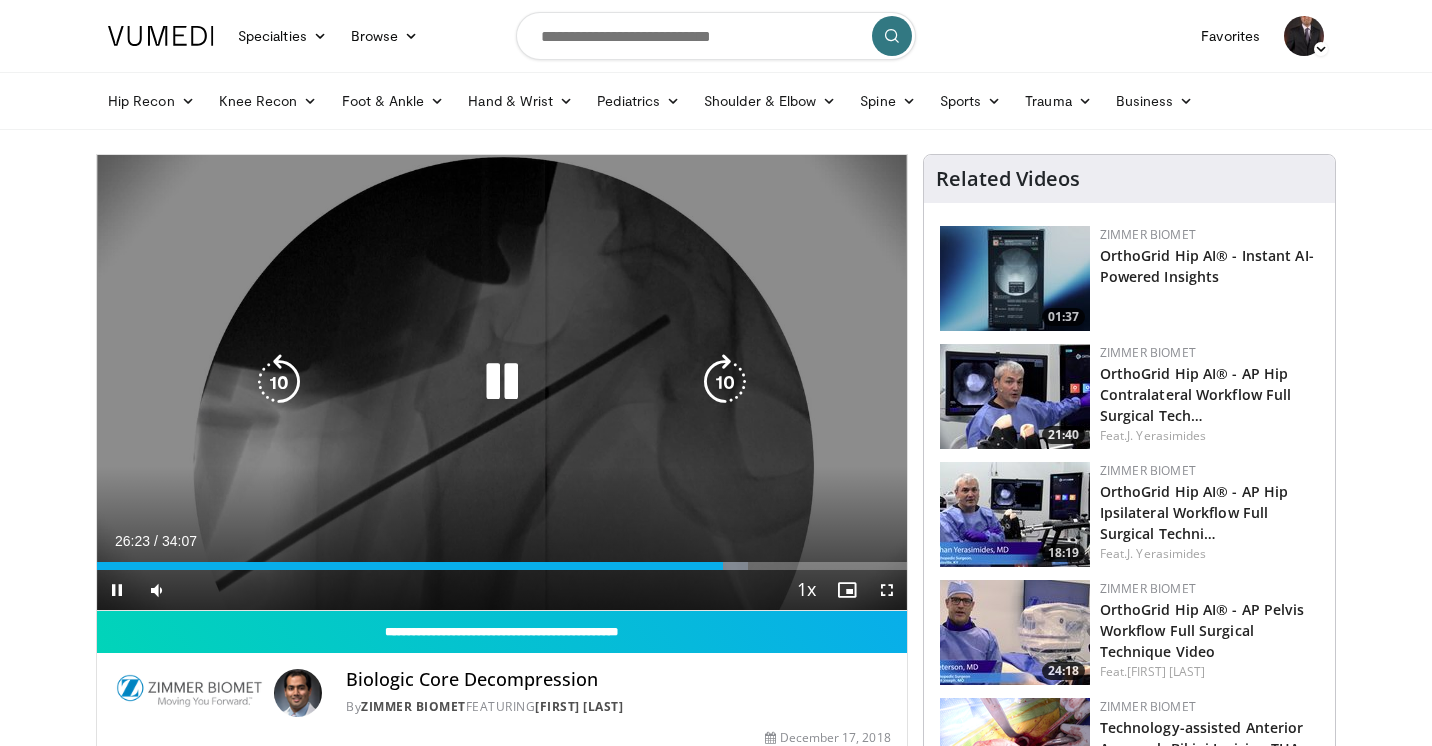 click at bounding box center (725, 382) 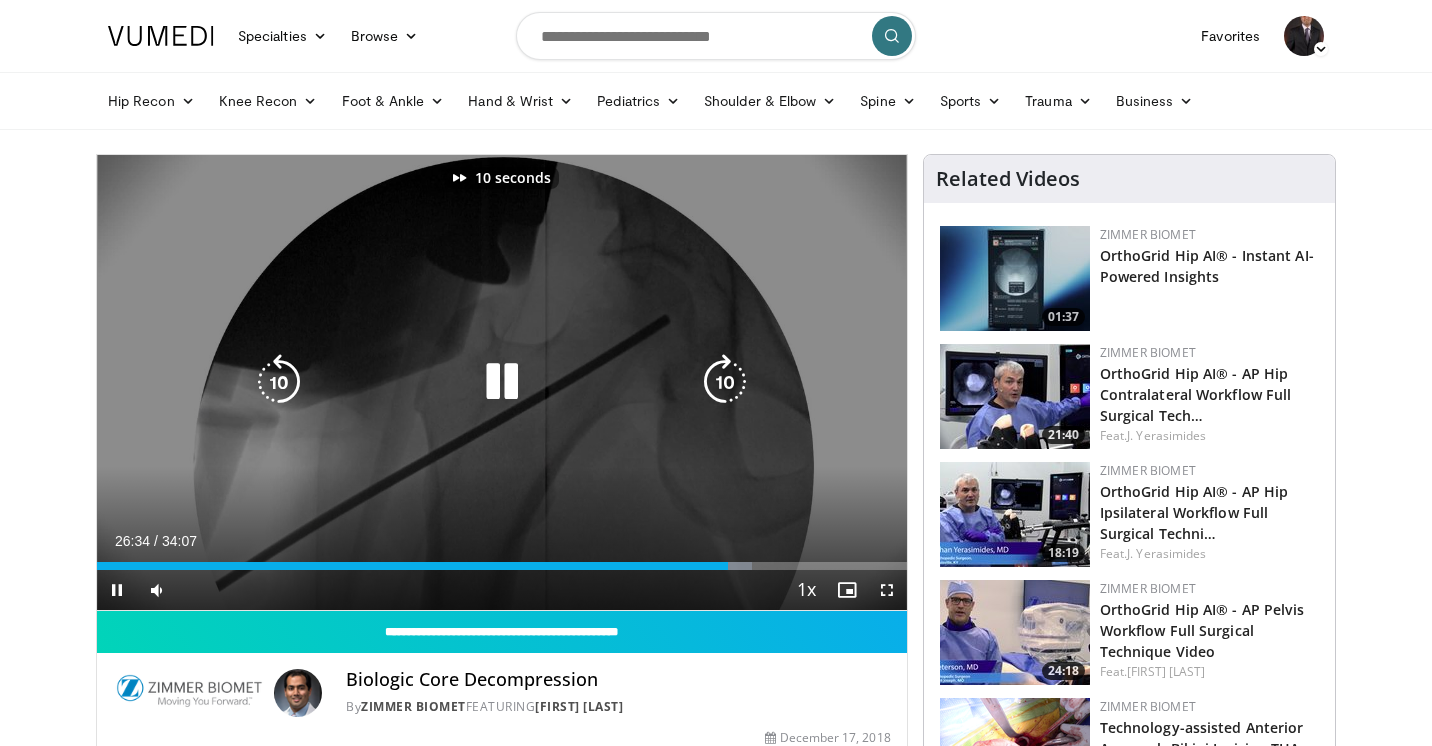 click at bounding box center [725, 382] 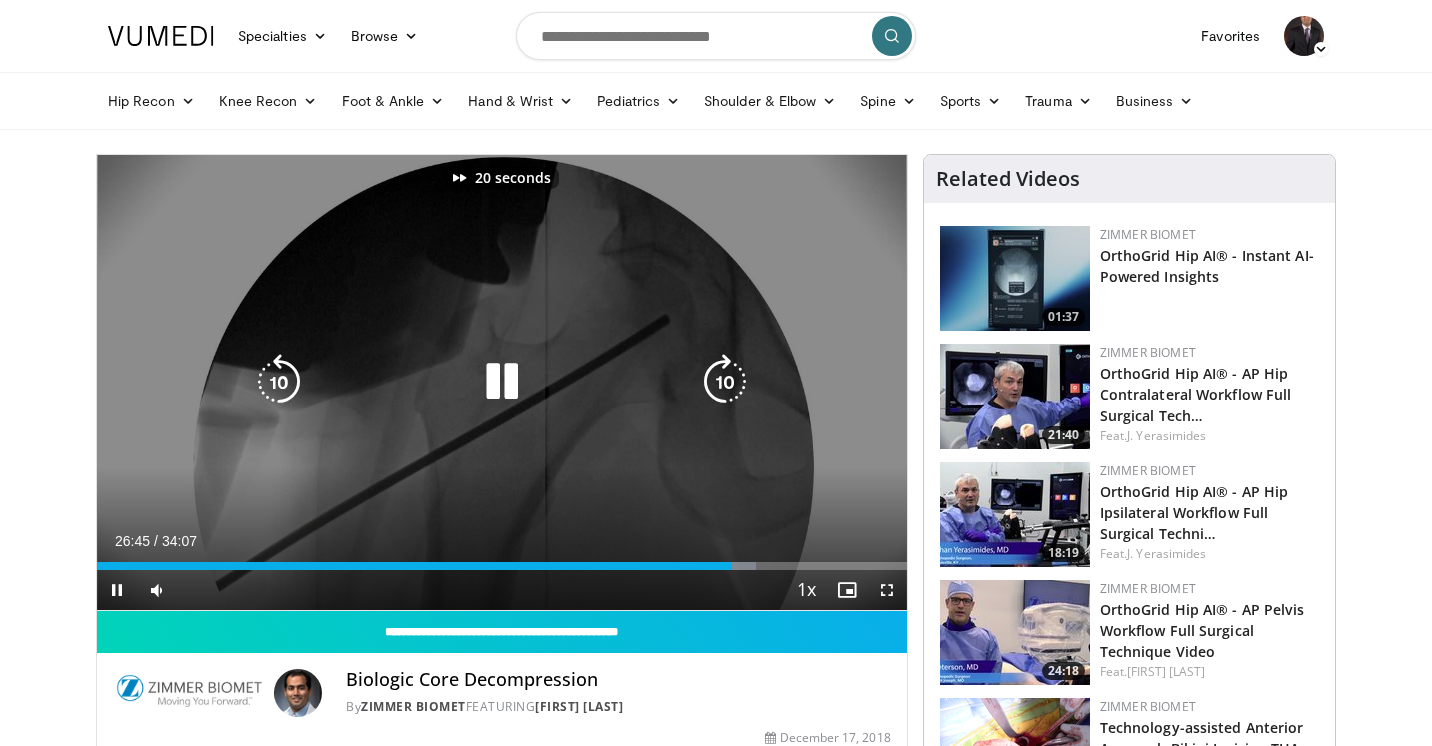 click at bounding box center [725, 382] 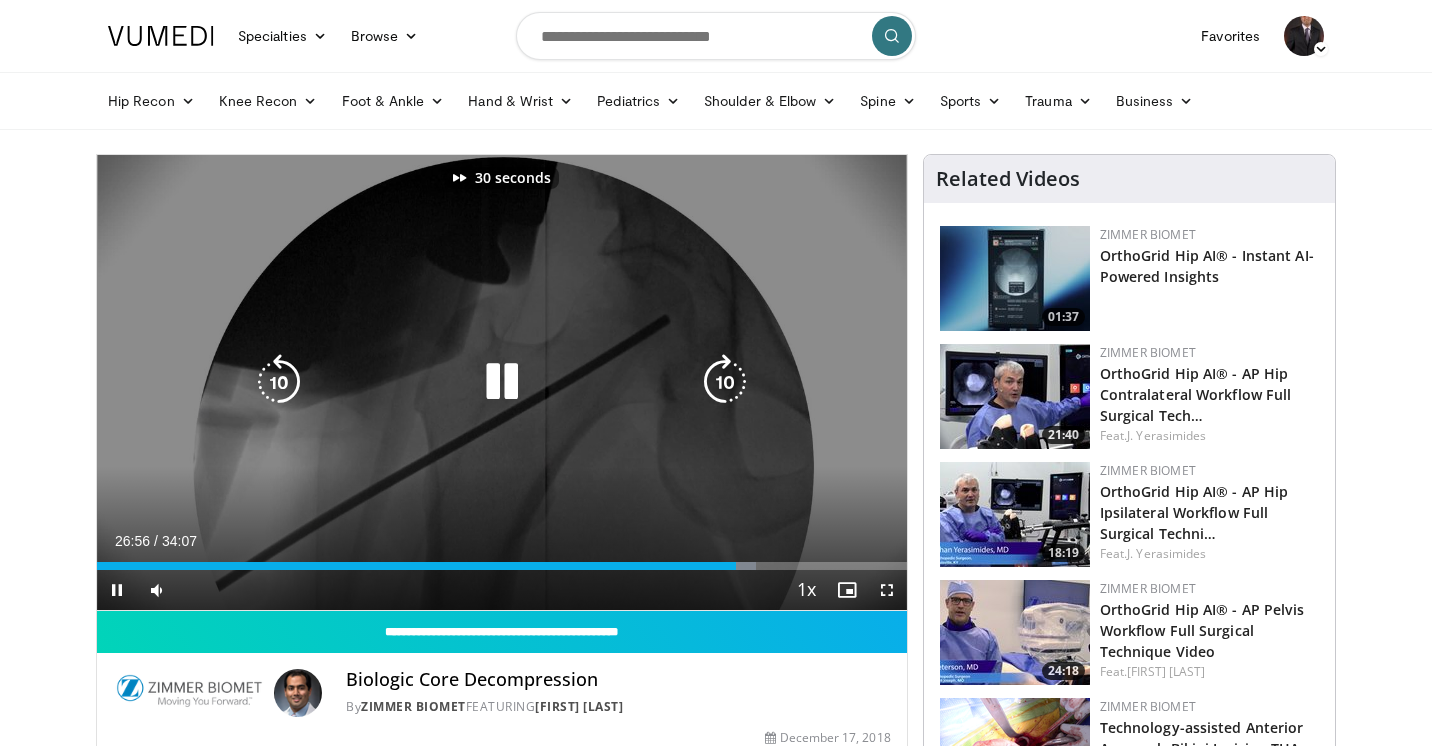 click at bounding box center [725, 382] 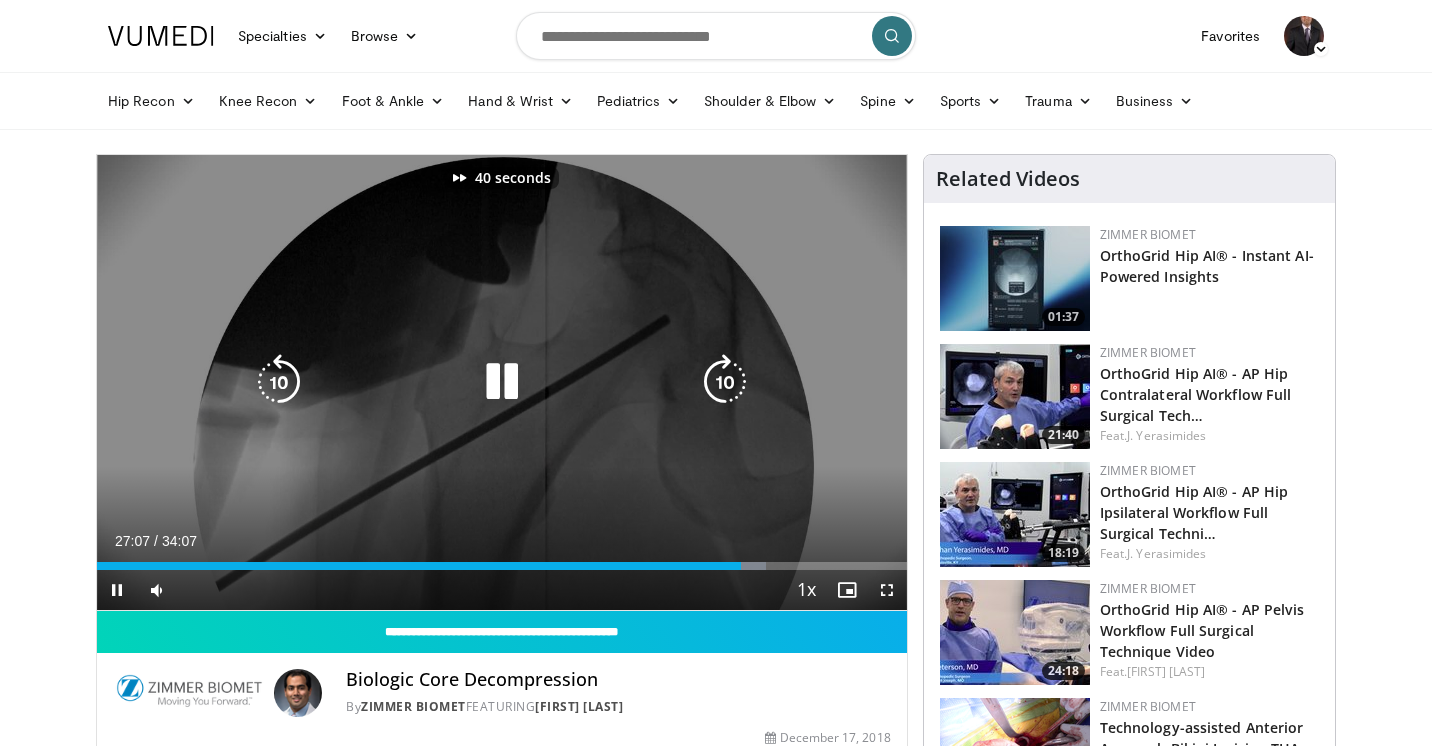 click at bounding box center (725, 382) 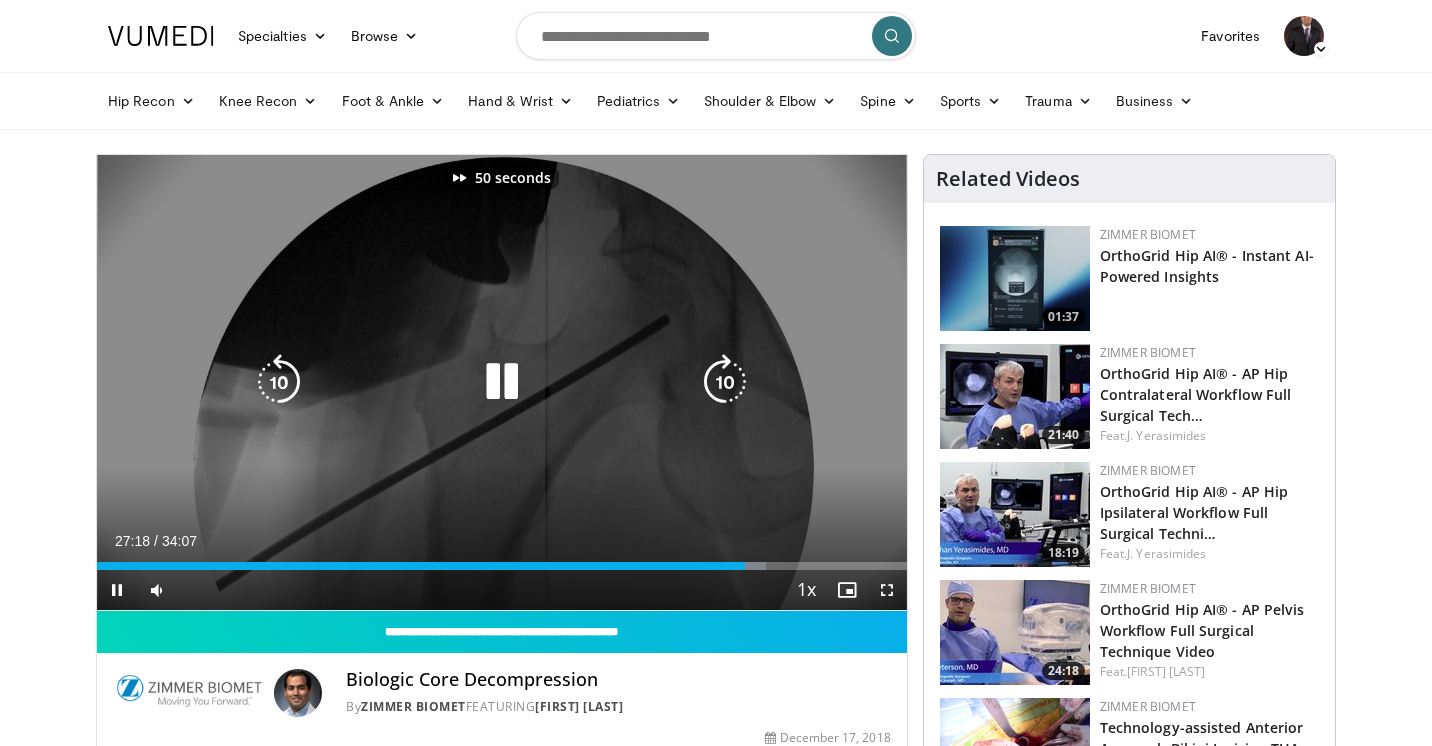 click at bounding box center (725, 382) 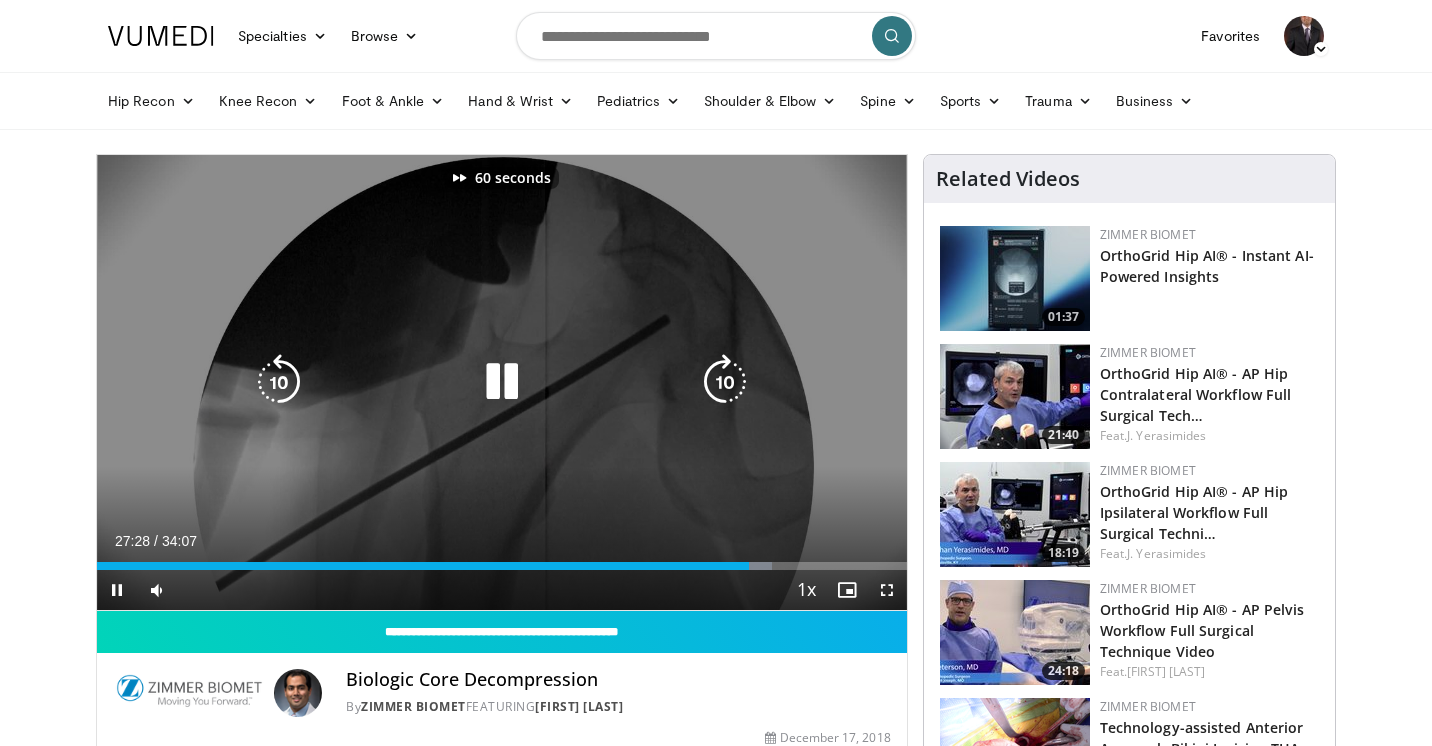 click at bounding box center (725, 382) 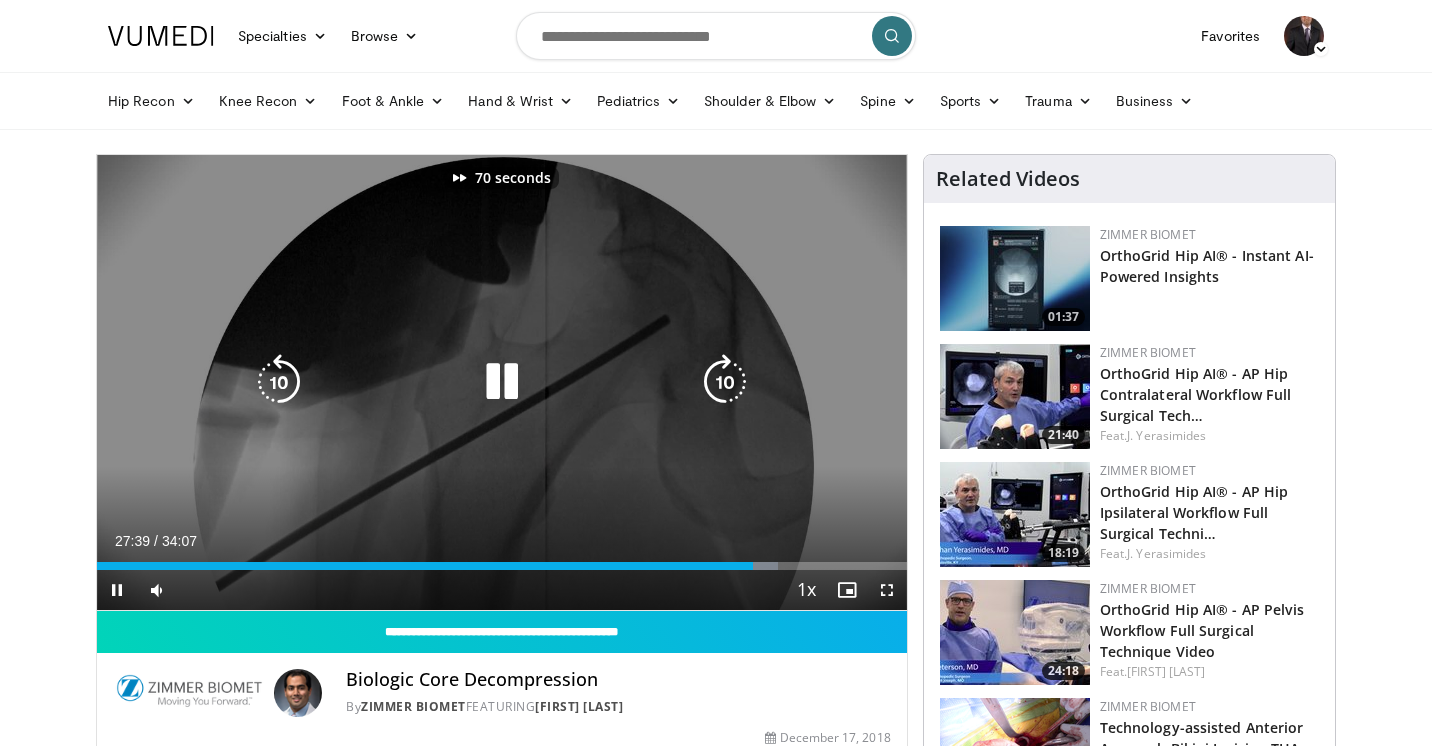click at bounding box center (725, 382) 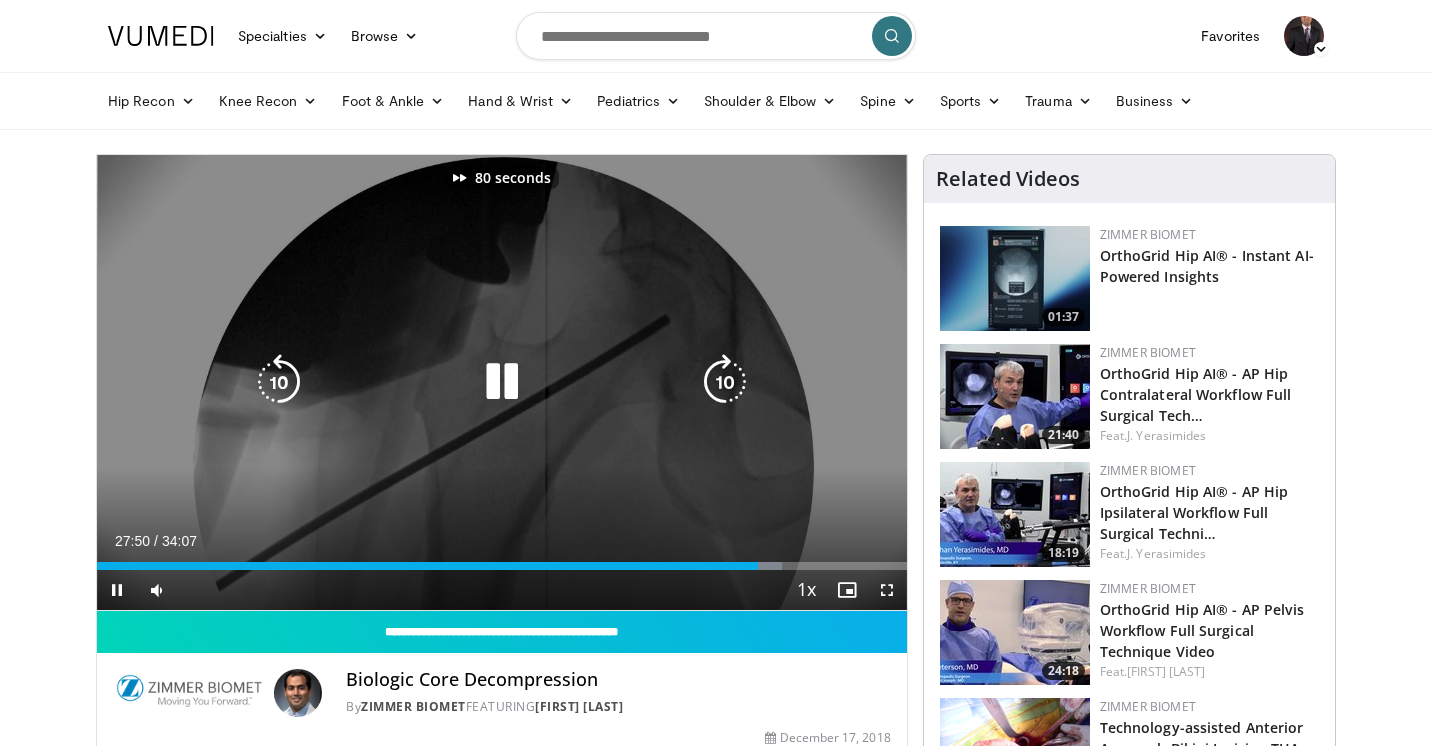 click at bounding box center (725, 382) 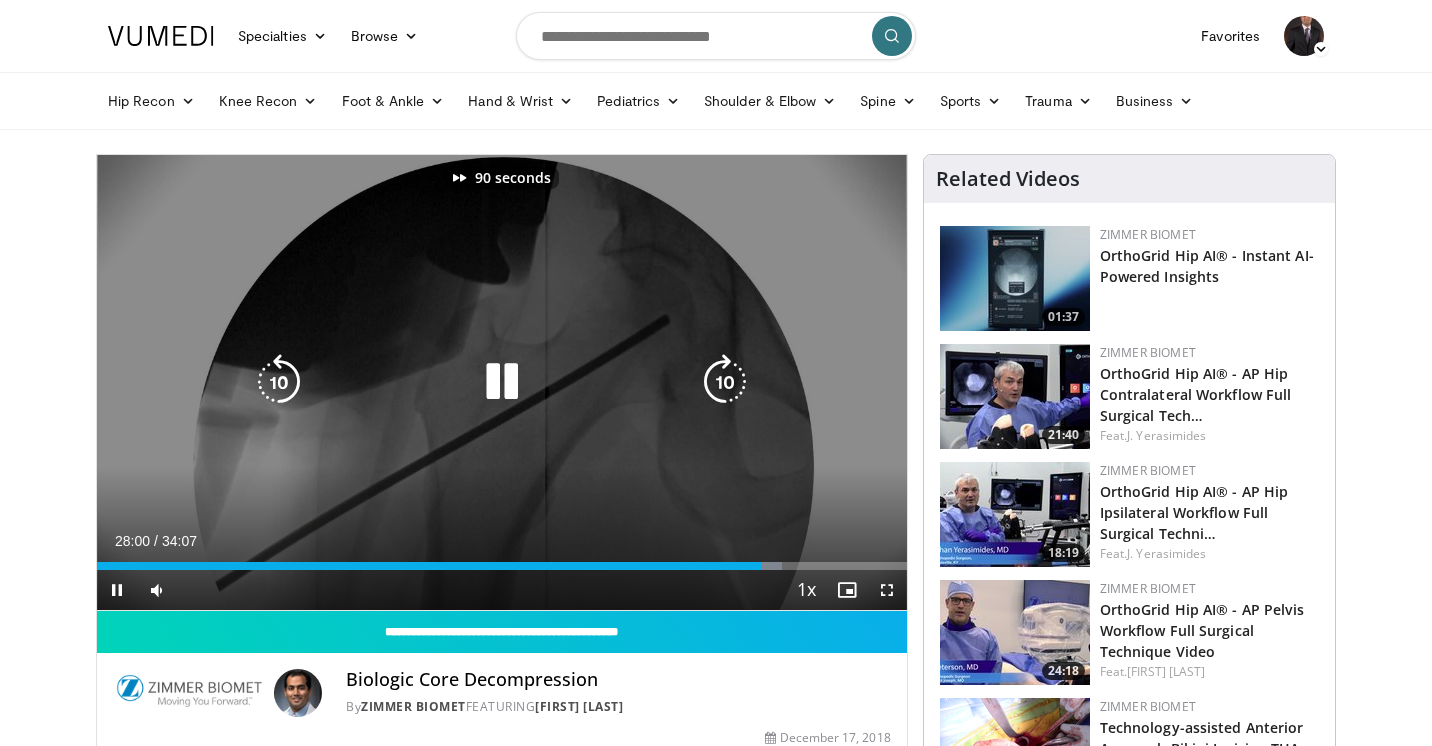 click at bounding box center (725, 382) 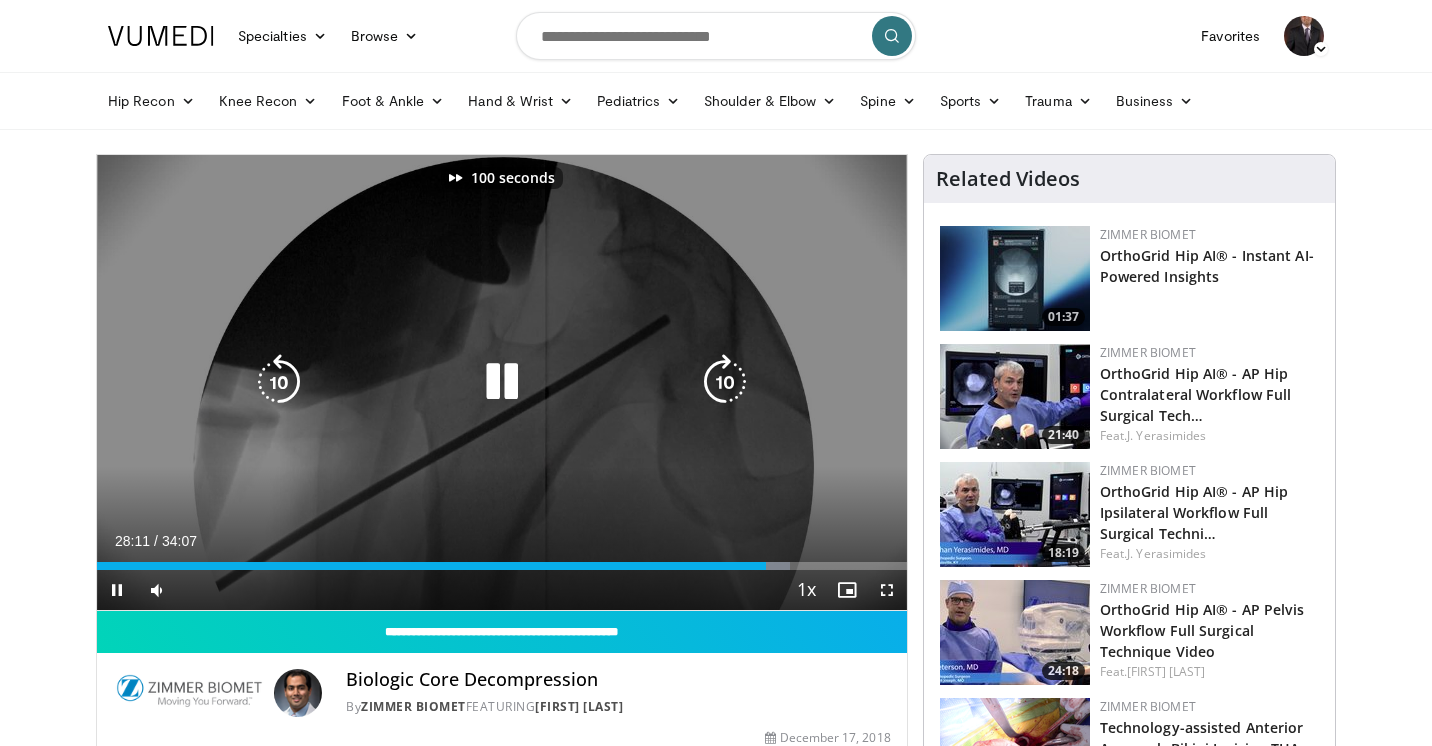 click at bounding box center (725, 382) 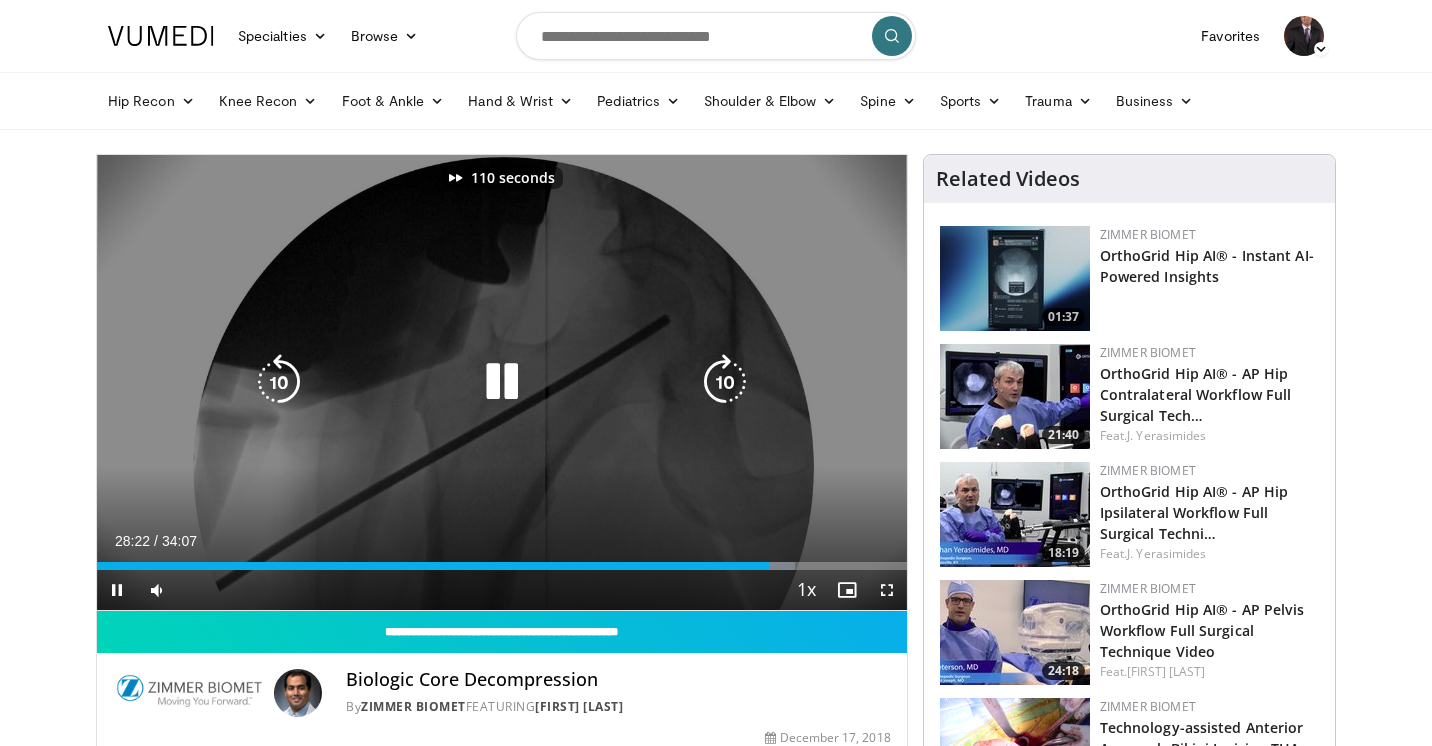 click at bounding box center [725, 382] 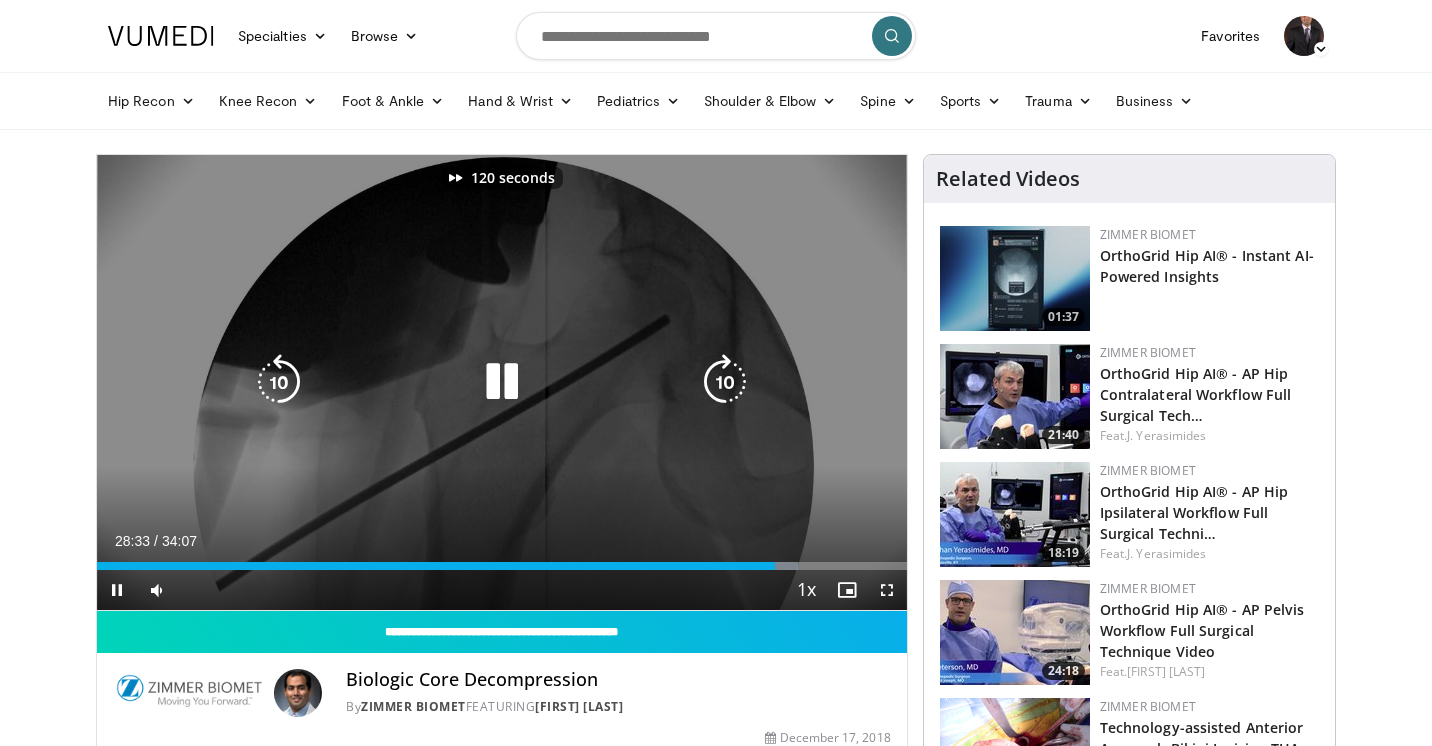 click at bounding box center (725, 382) 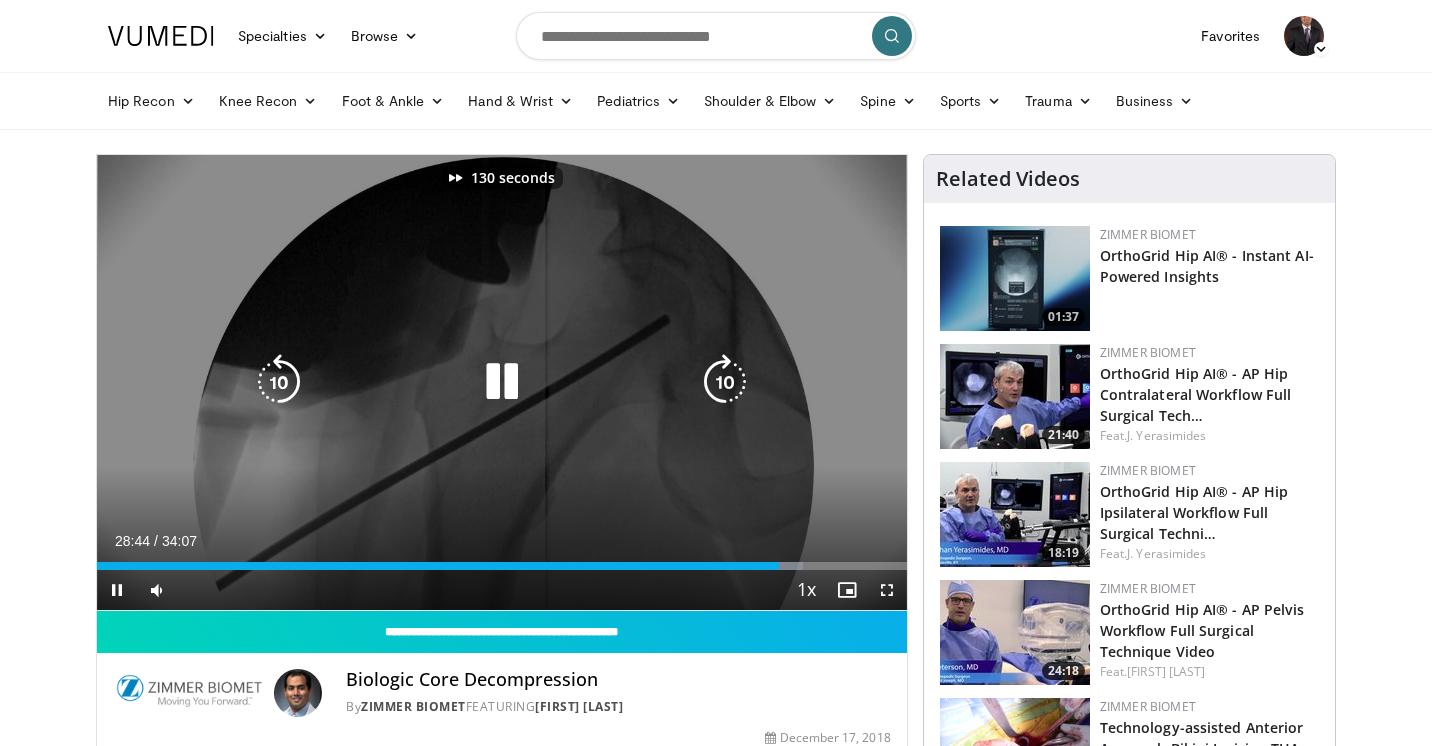 click at bounding box center (725, 382) 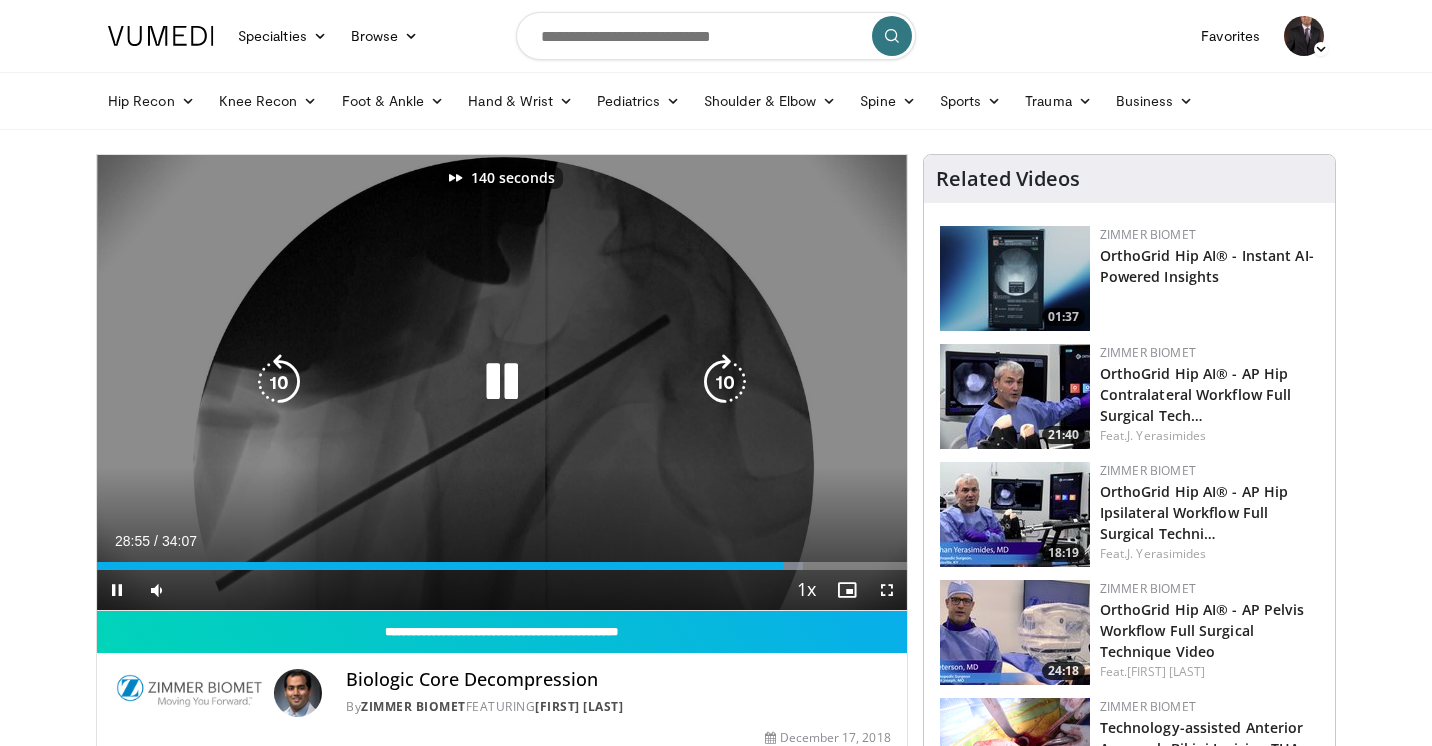 click at bounding box center (725, 382) 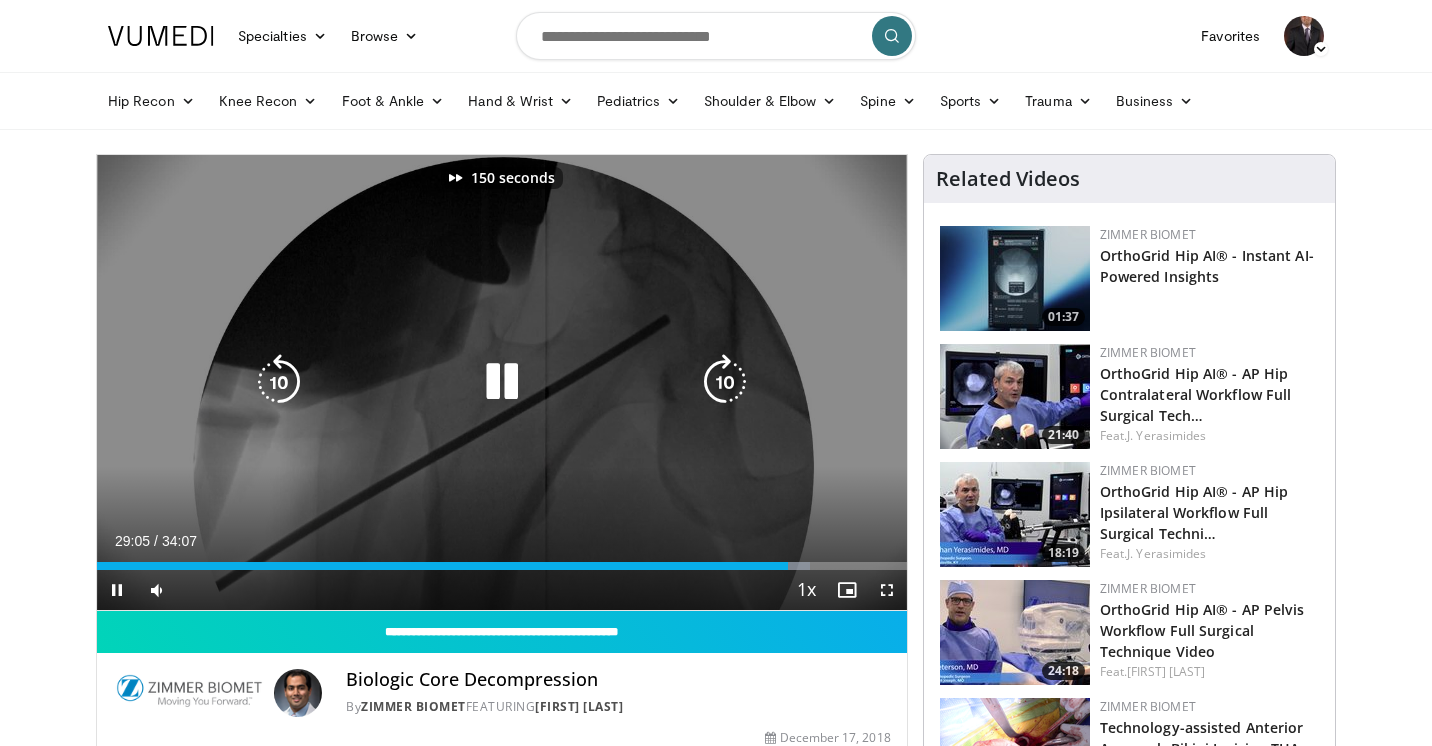 click at bounding box center (725, 382) 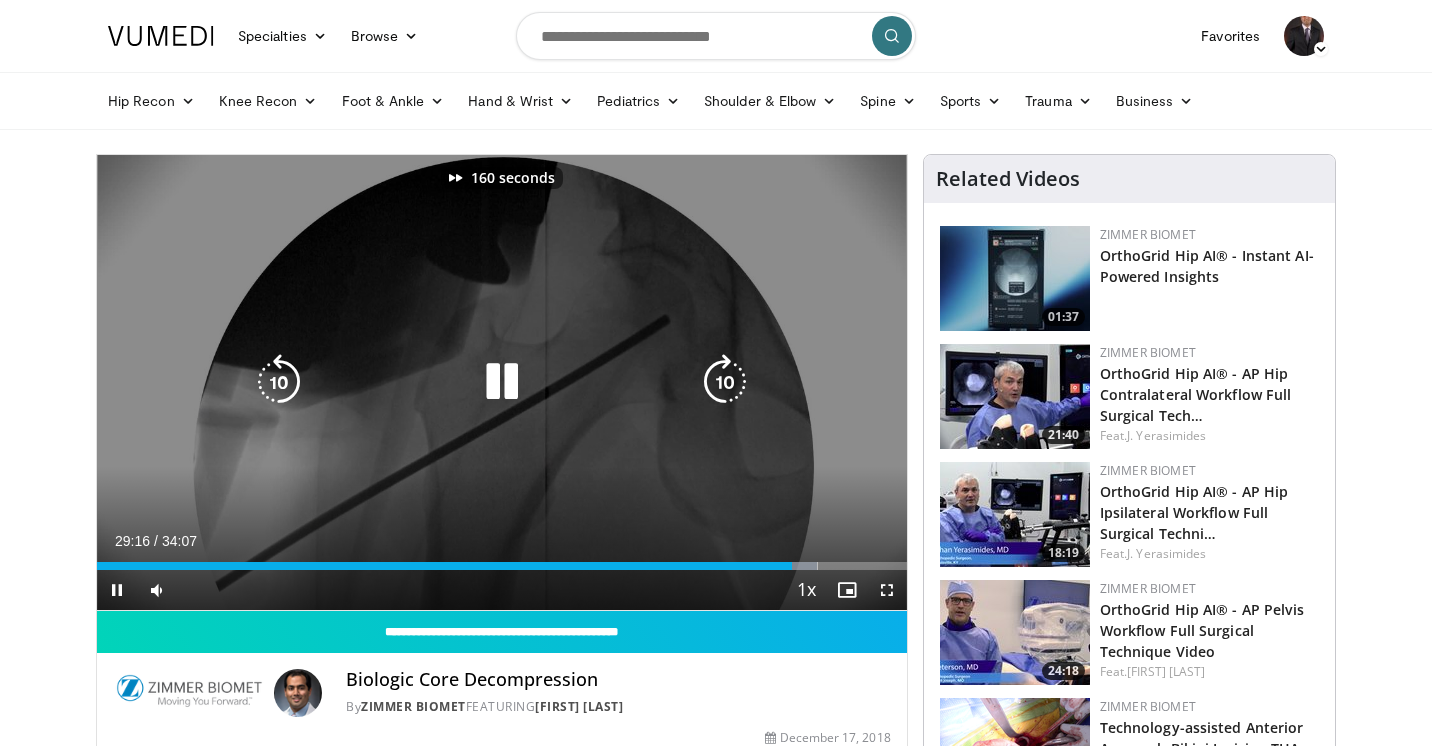 click at bounding box center (725, 382) 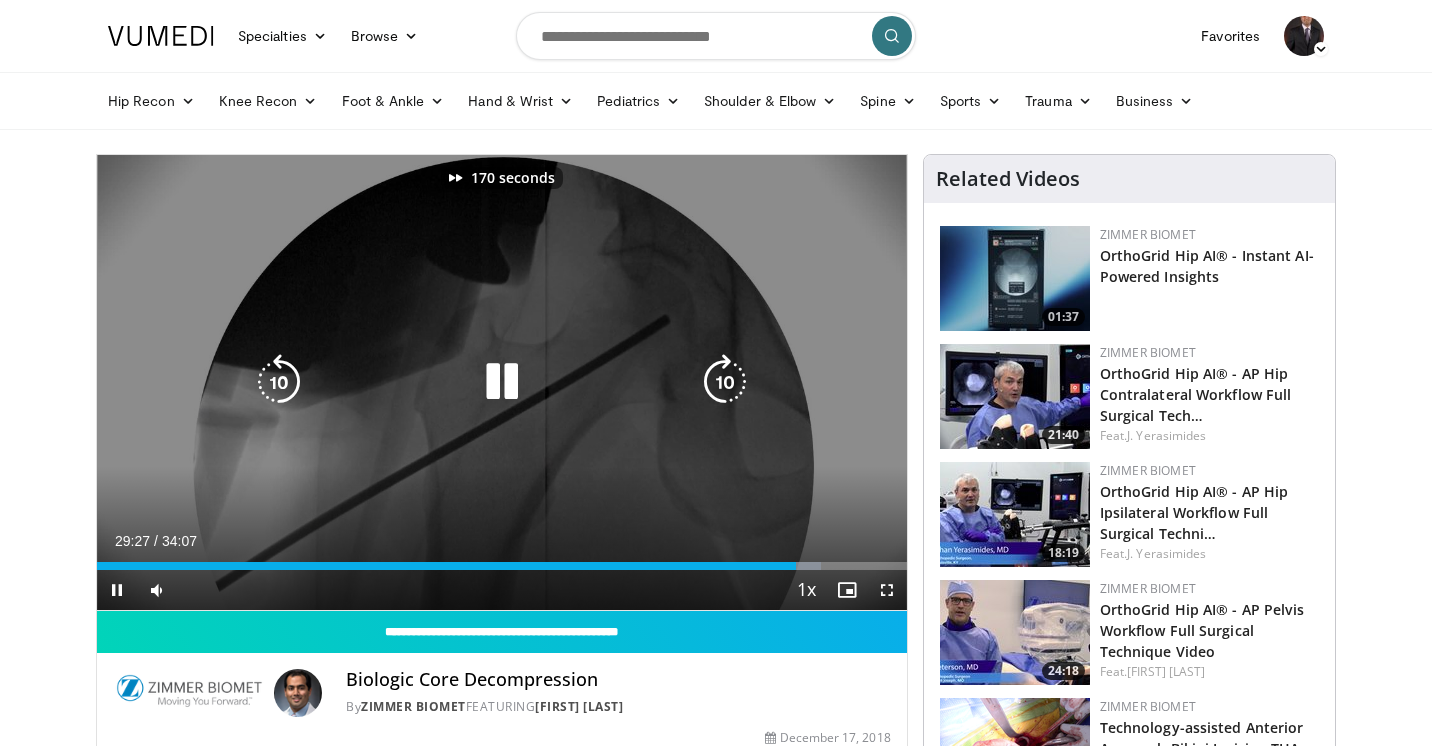 click at bounding box center [725, 382] 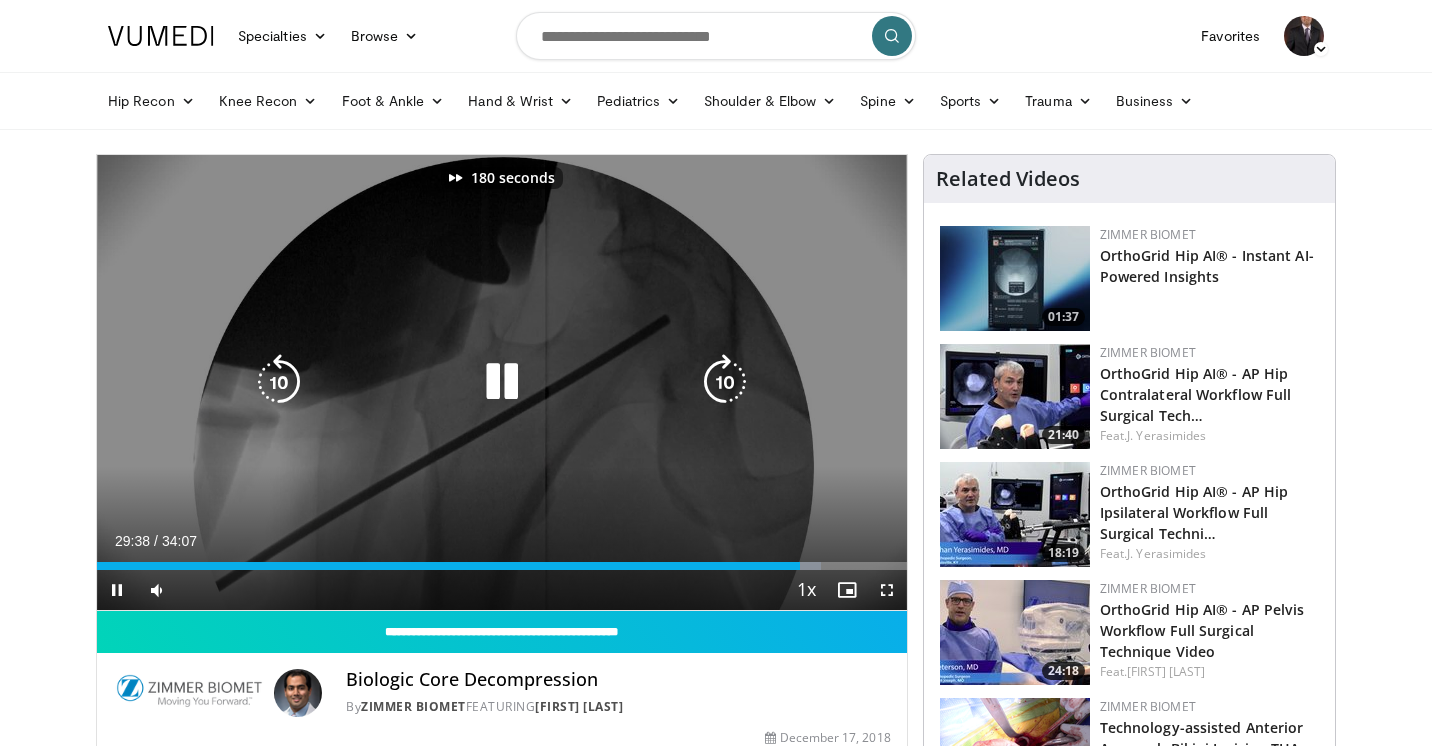click at bounding box center [725, 382] 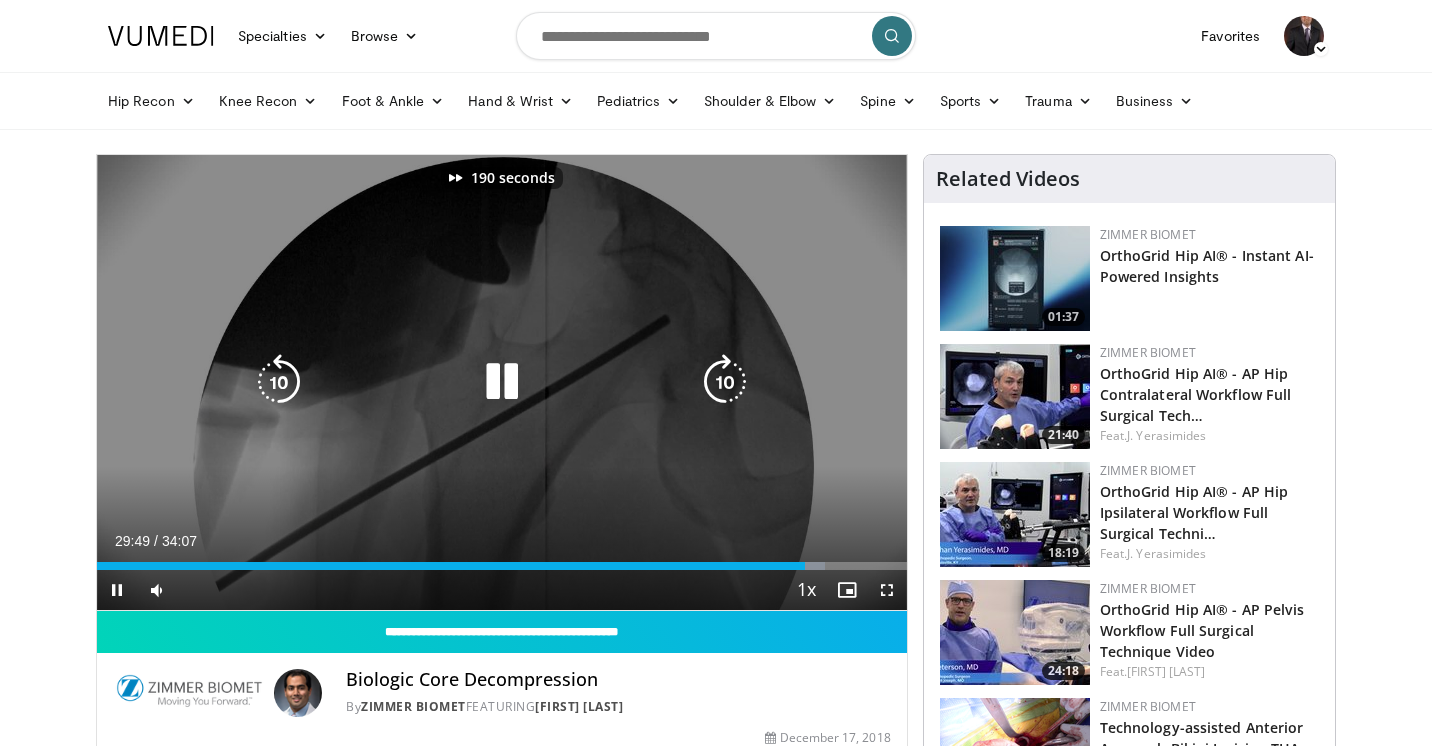 click at bounding box center [725, 382] 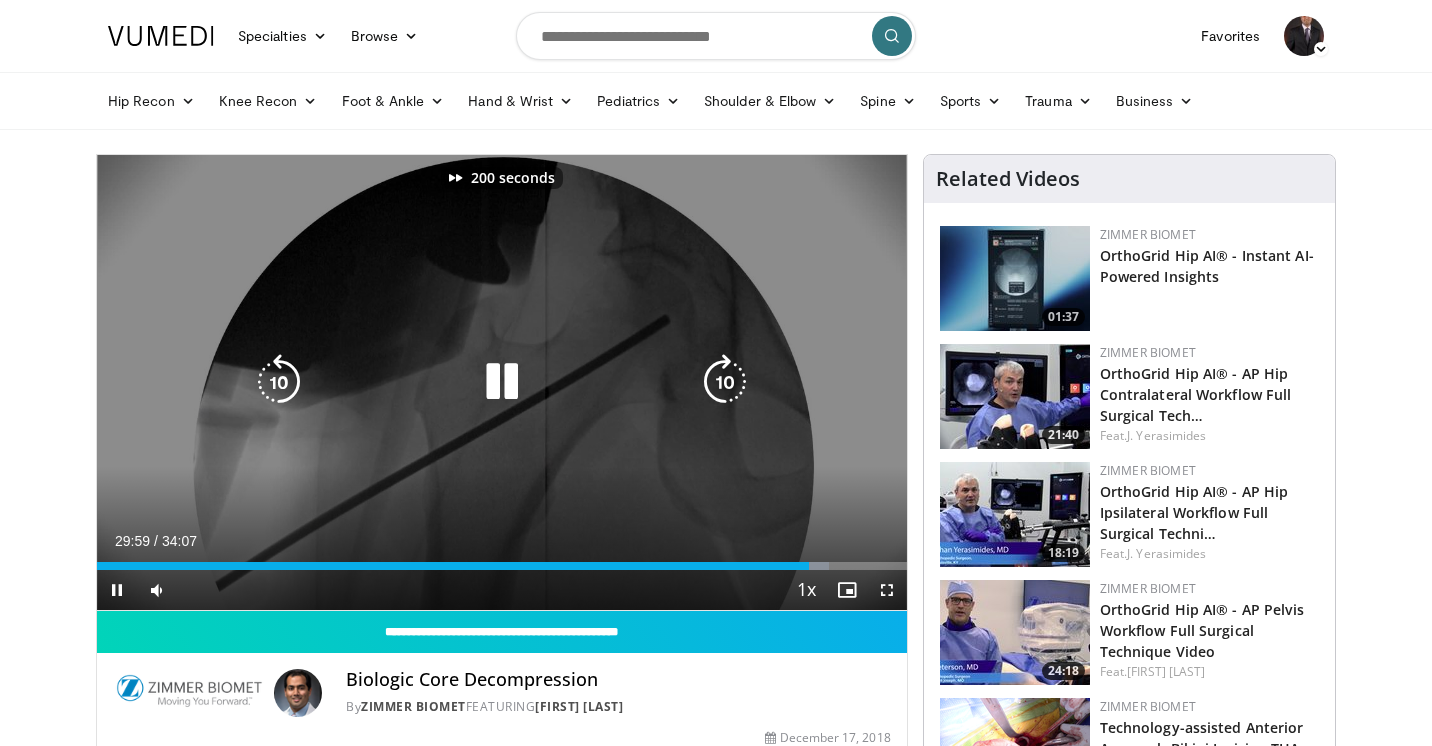 click at bounding box center [725, 382] 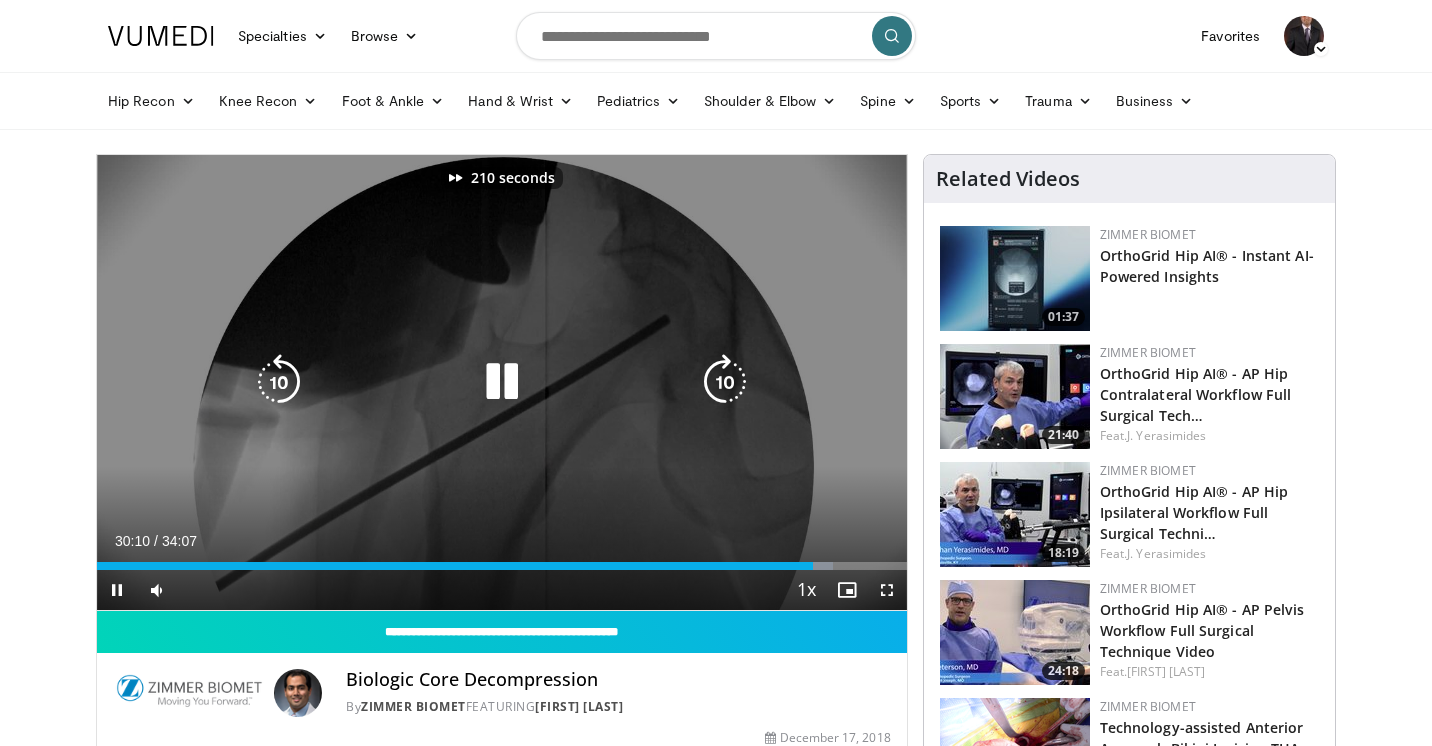 click at bounding box center [725, 382] 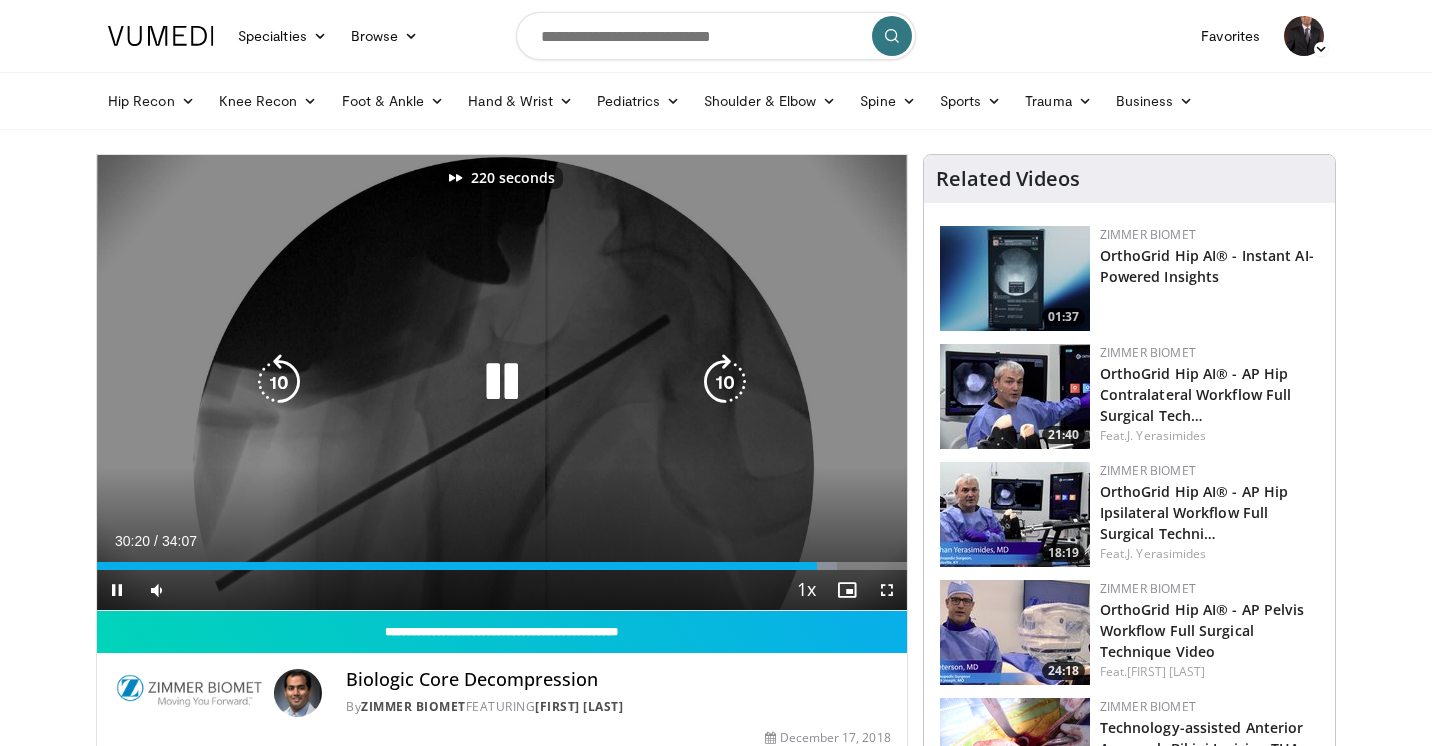 click at bounding box center (725, 382) 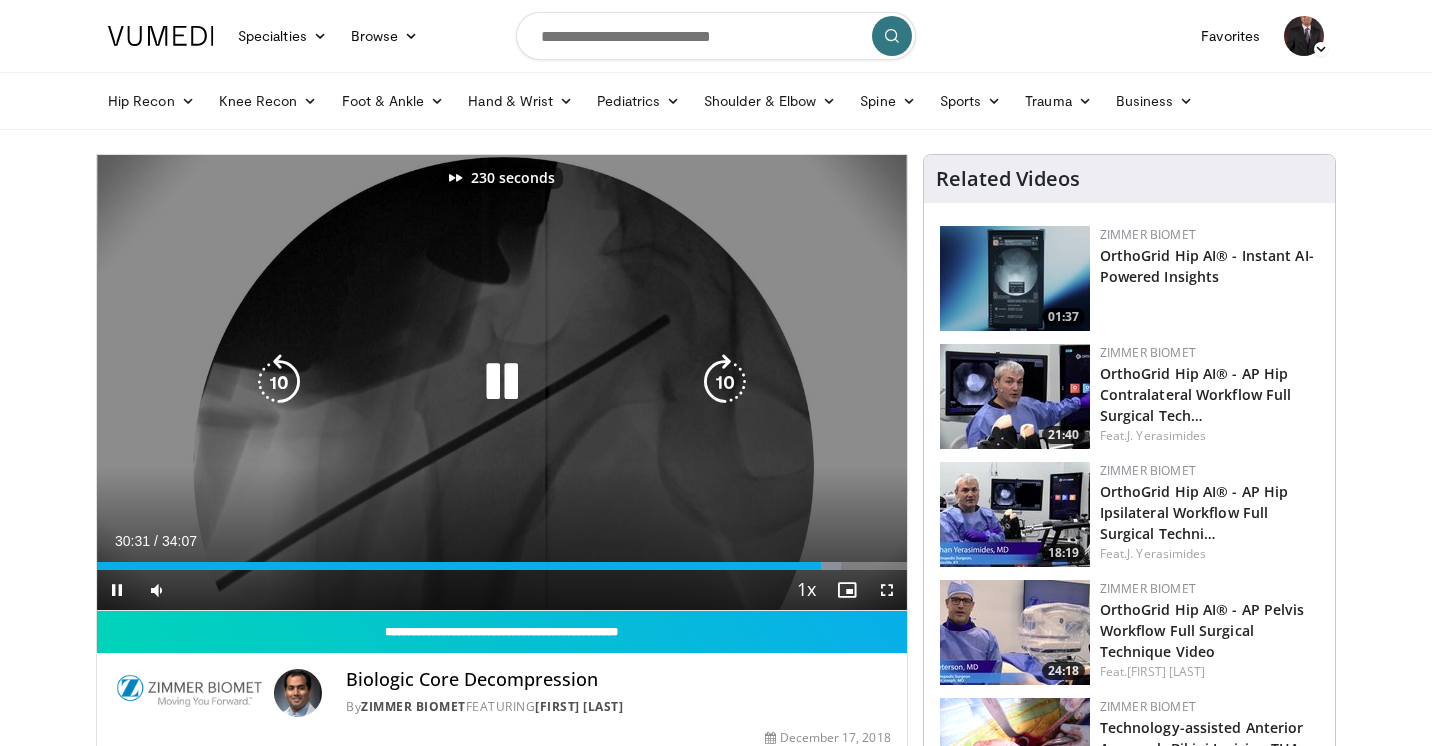 click at bounding box center (725, 382) 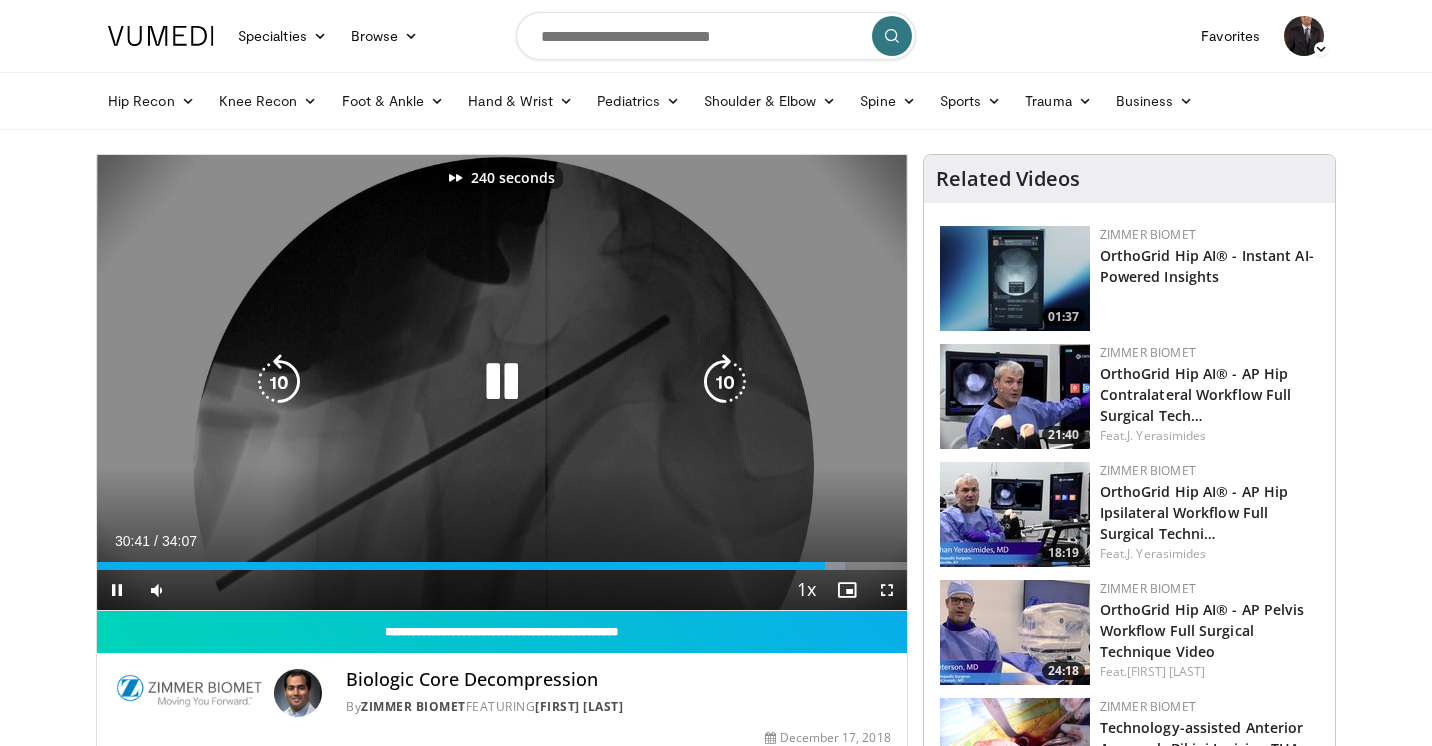 click at bounding box center (725, 382) 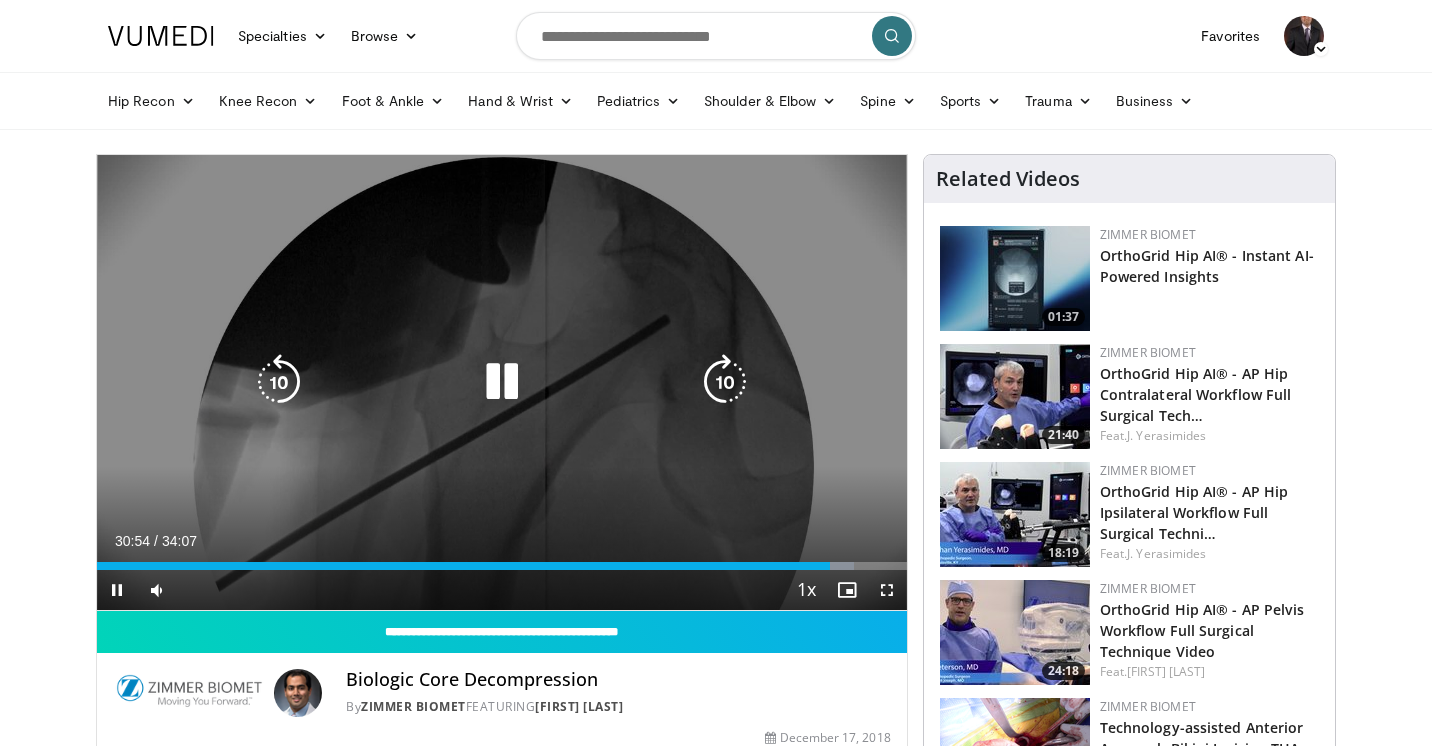 click at bounding box center (725, 382) 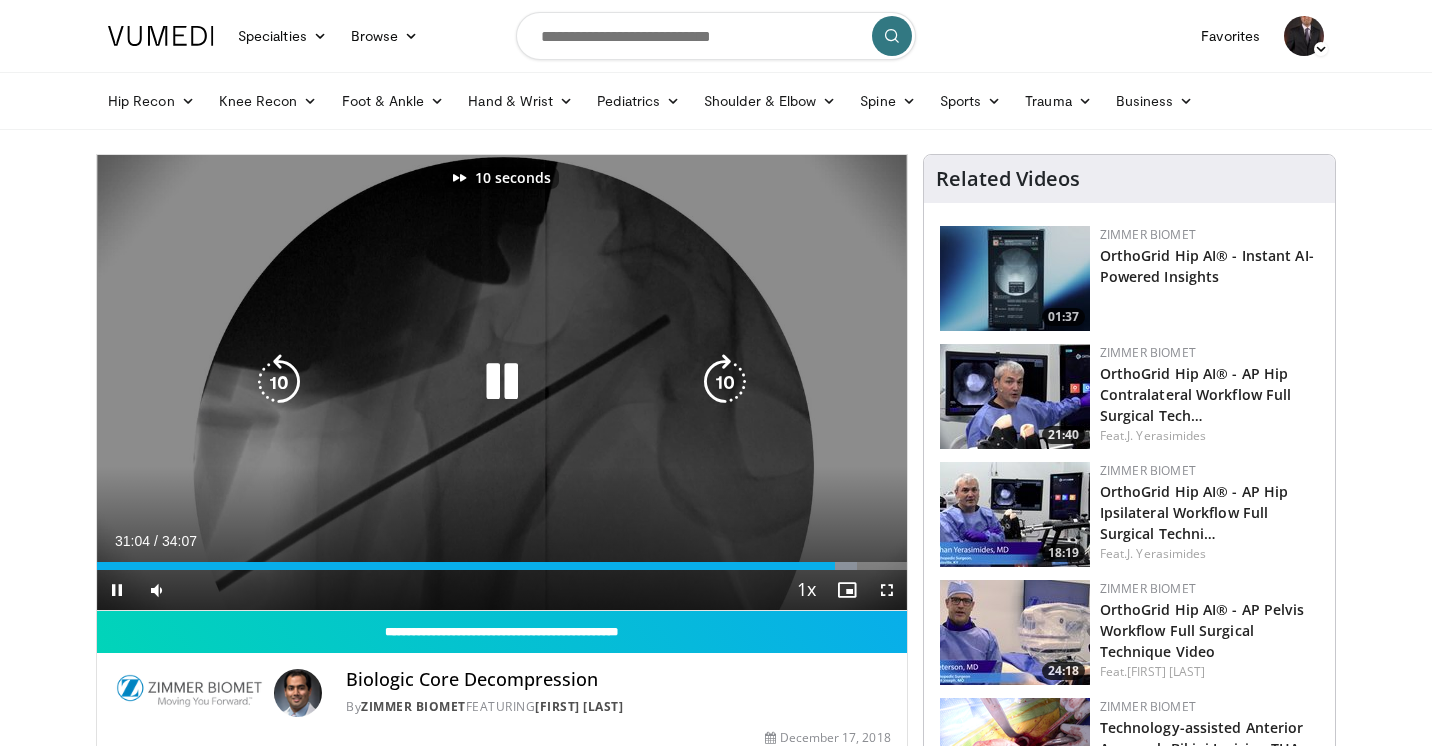 click at bounding box center [725, 382] 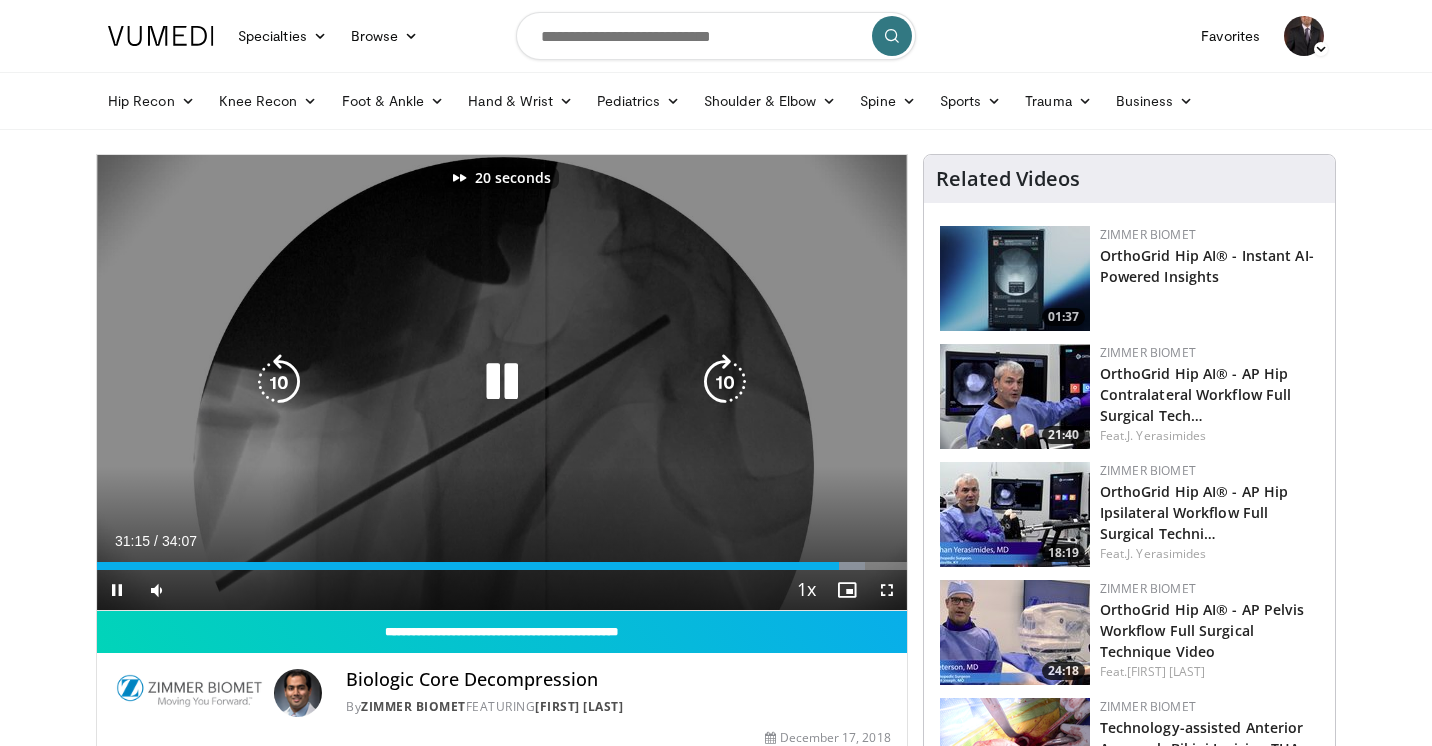 click at bounding box center (725, 382) 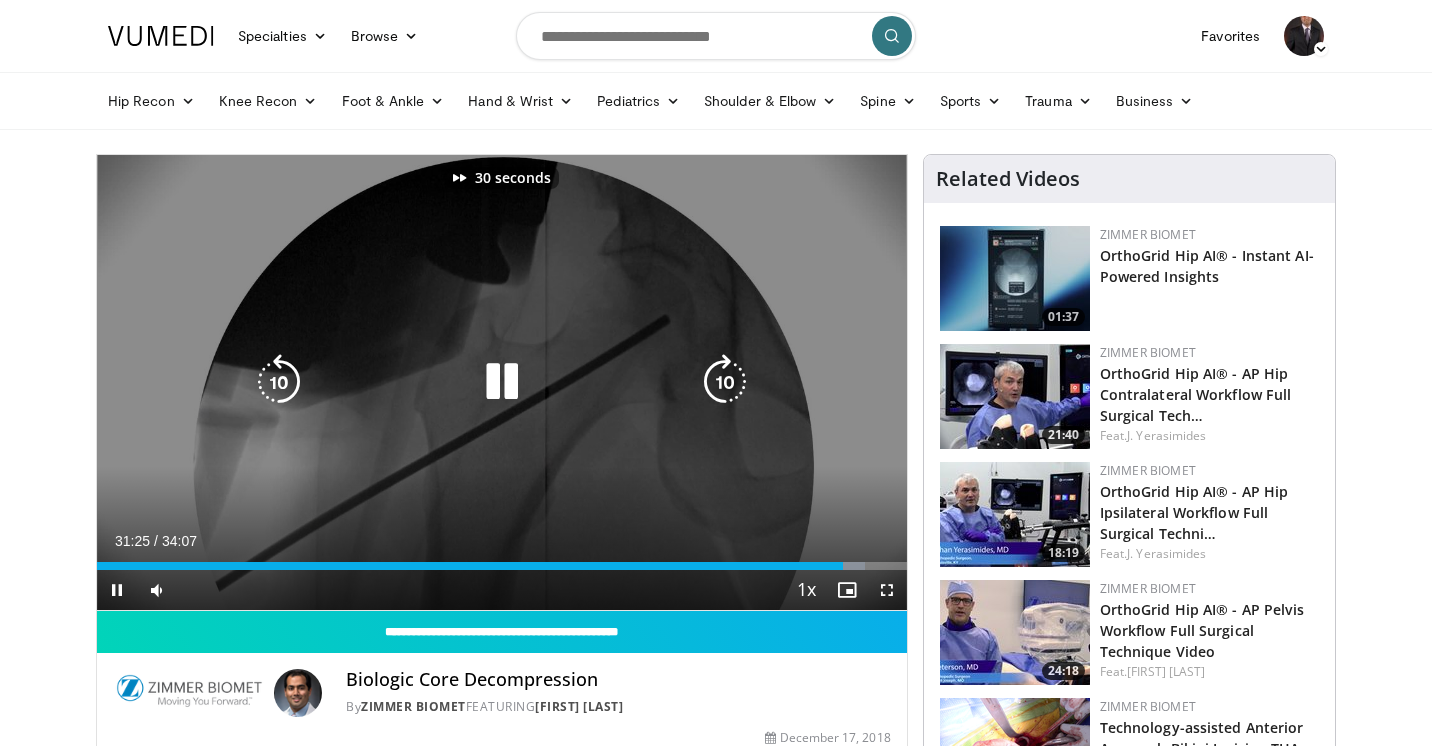 click at bounding box center [725, 382] 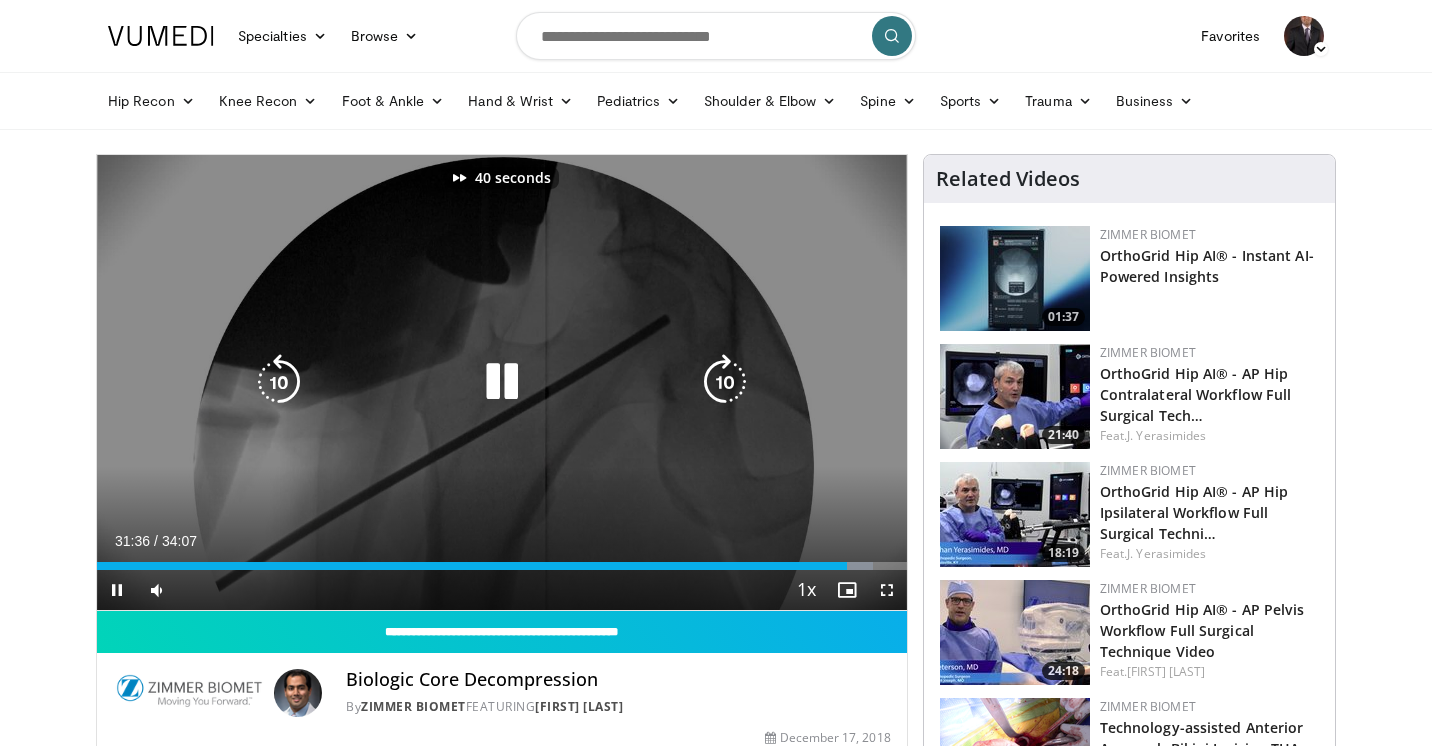 click at bounding box center [725, 382] 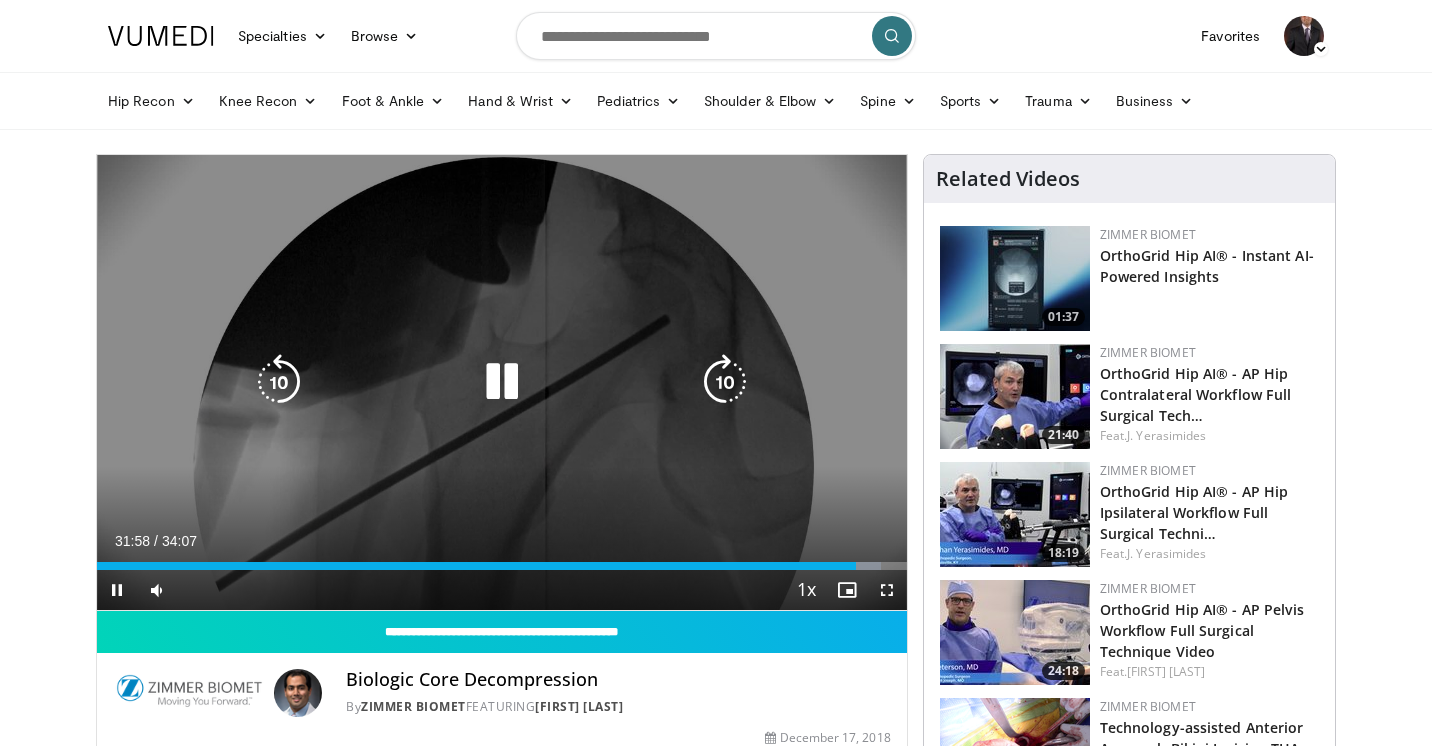 click at bounding box center [725, 382] 